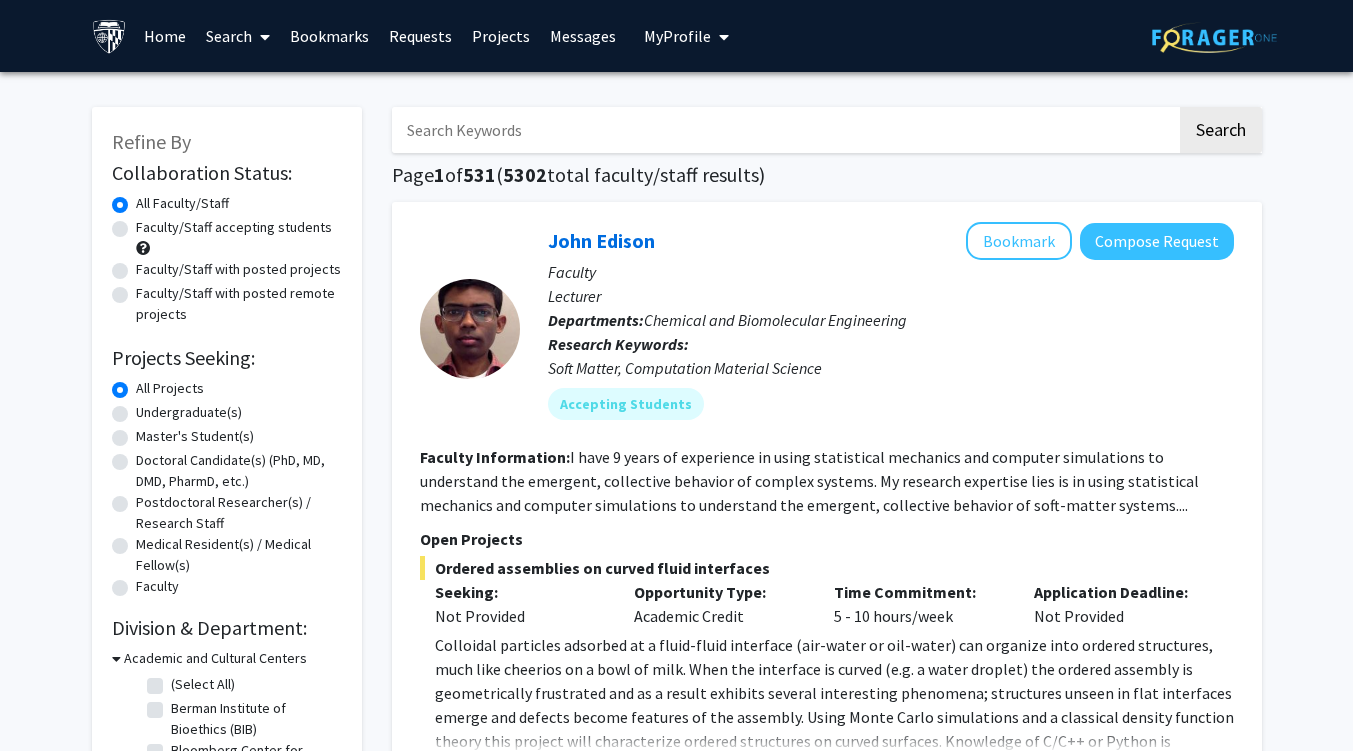 scroll, scrollTop: 80, scrollLeft: 0, axis: vertical 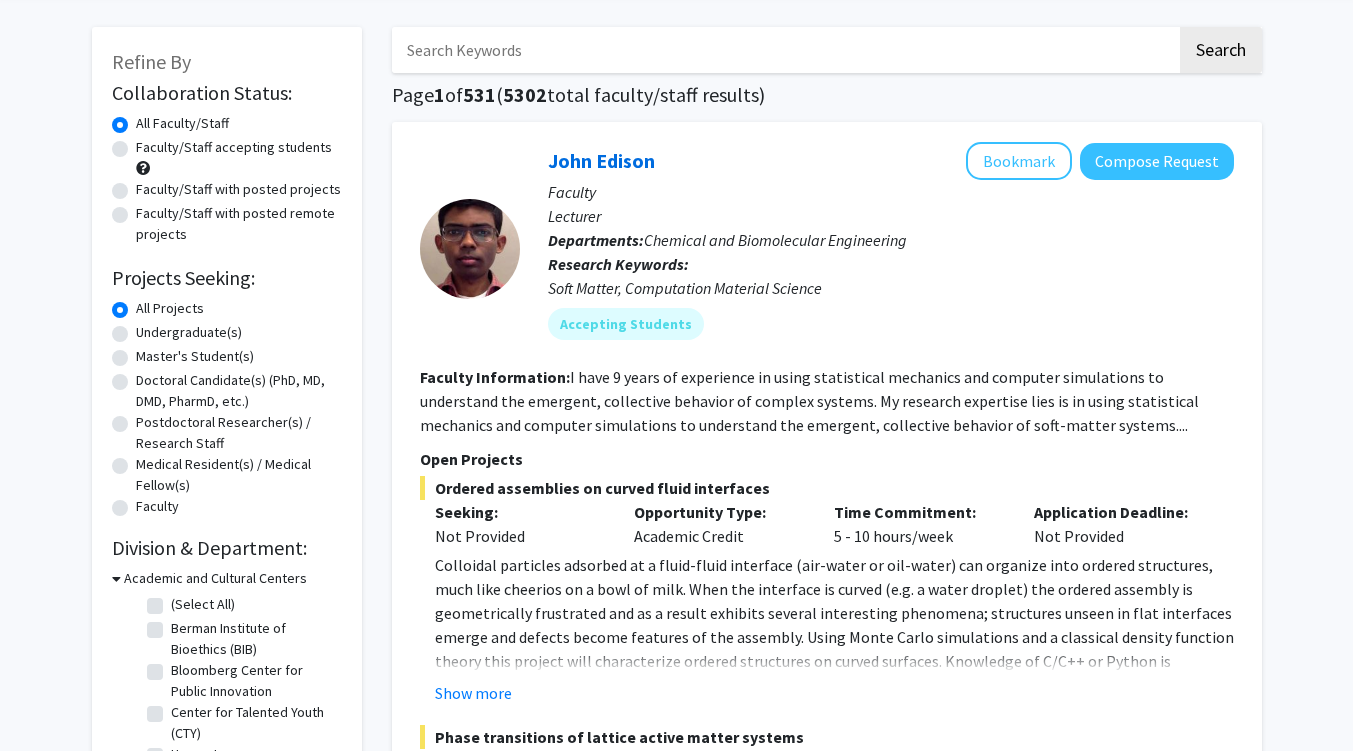 click on "Undergraduate(s)" 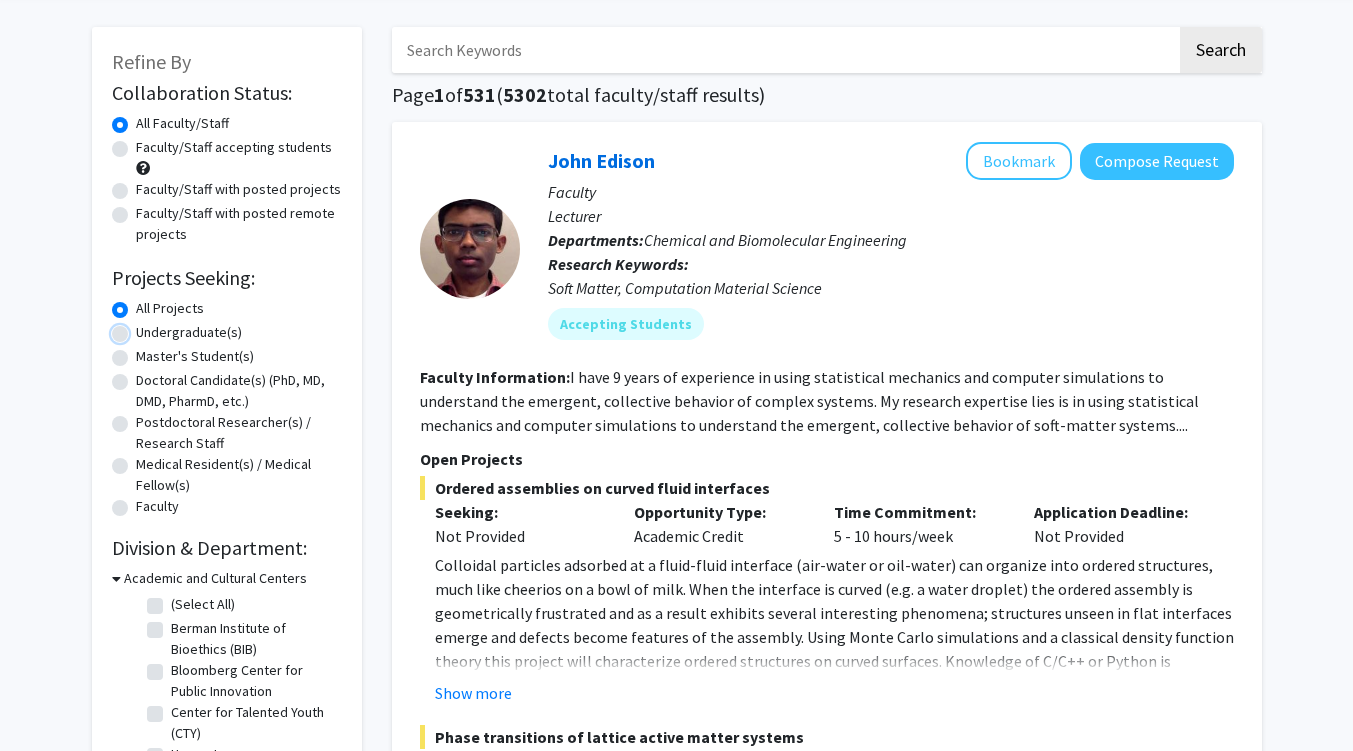 click on "Undergraduate(s)" at bounding box center (142, 328) 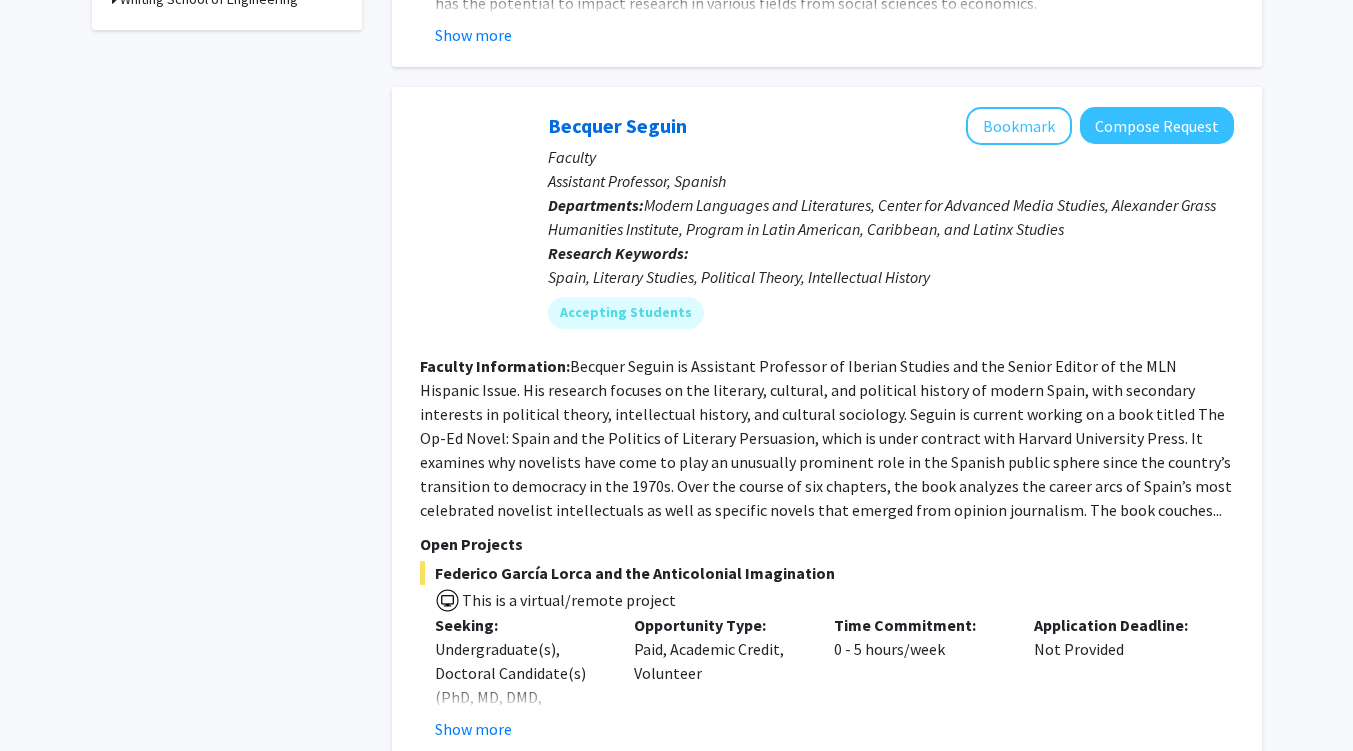 scroll, scrollTop: 944, scrollLeft: 0, axis: vertical 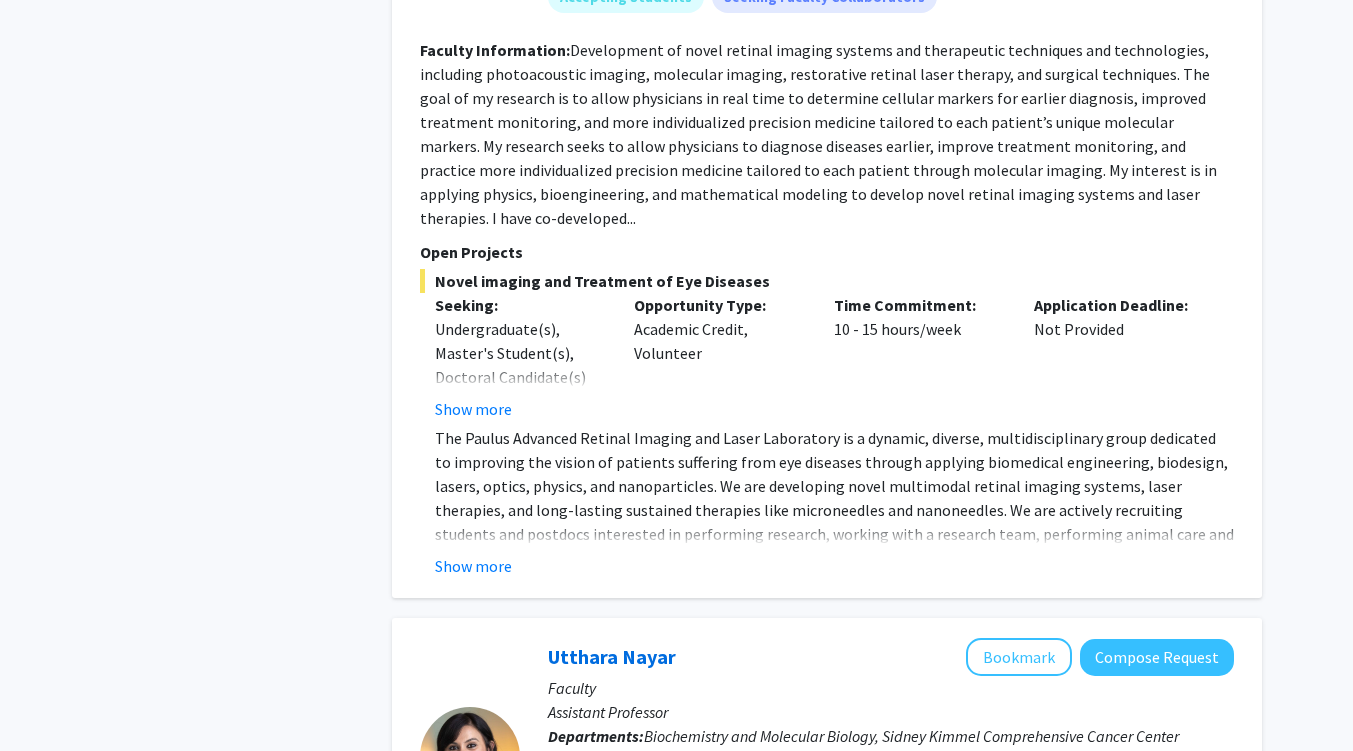 click on "Show more" 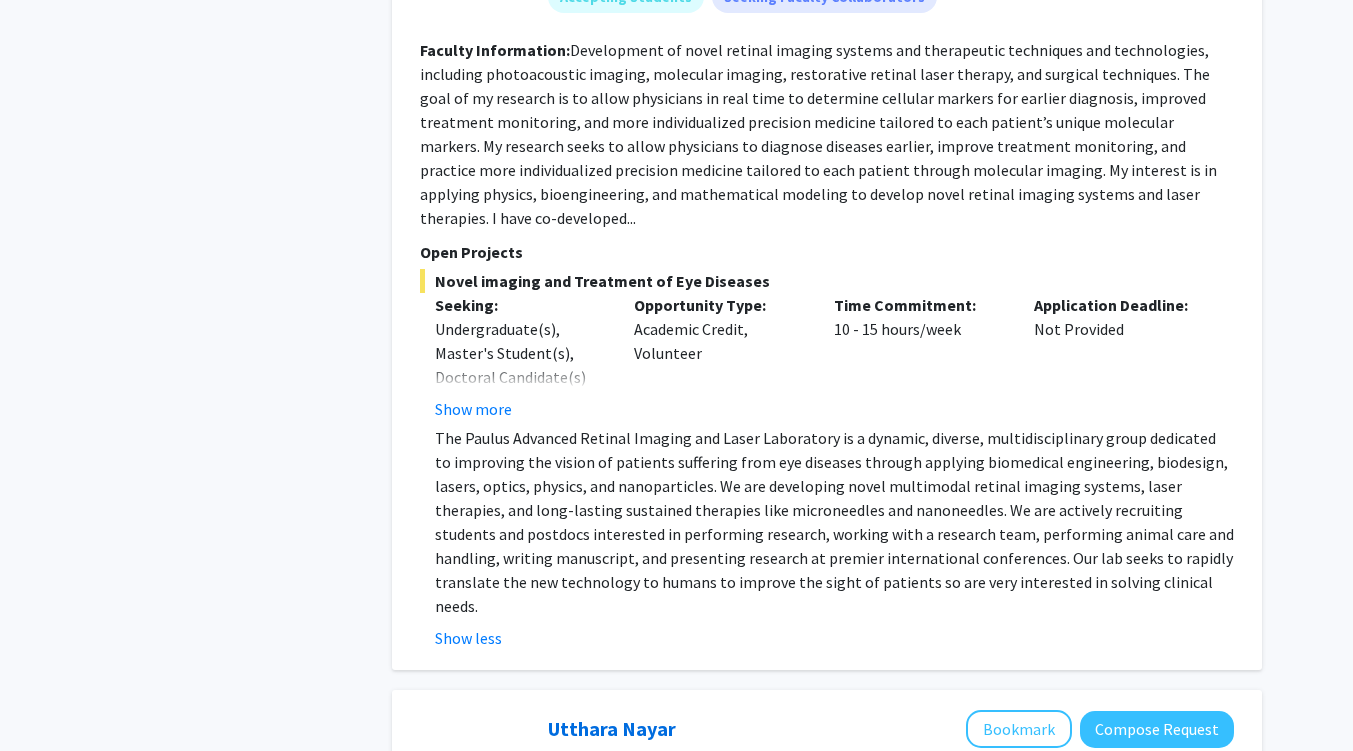 click on "Show more" 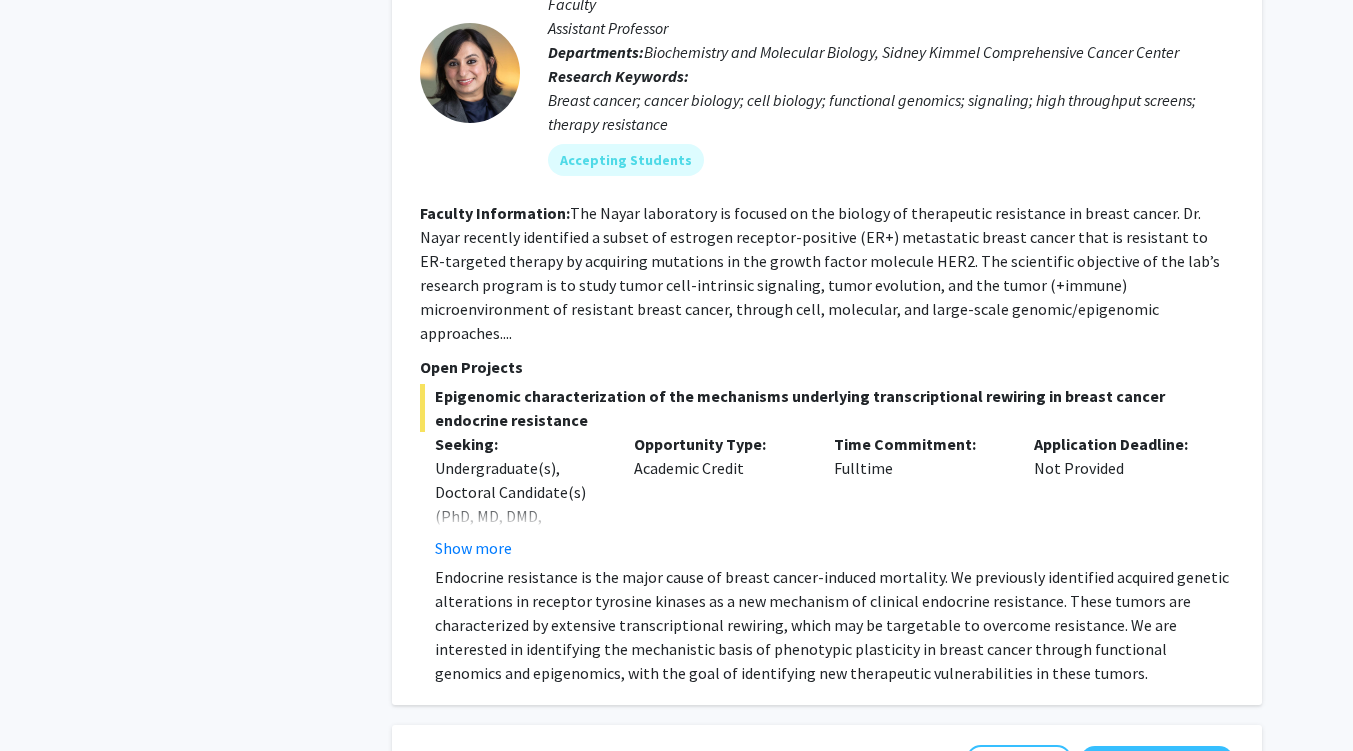 scroll, scrollTop: 3027, scrollLeft: 0, axis: vertical 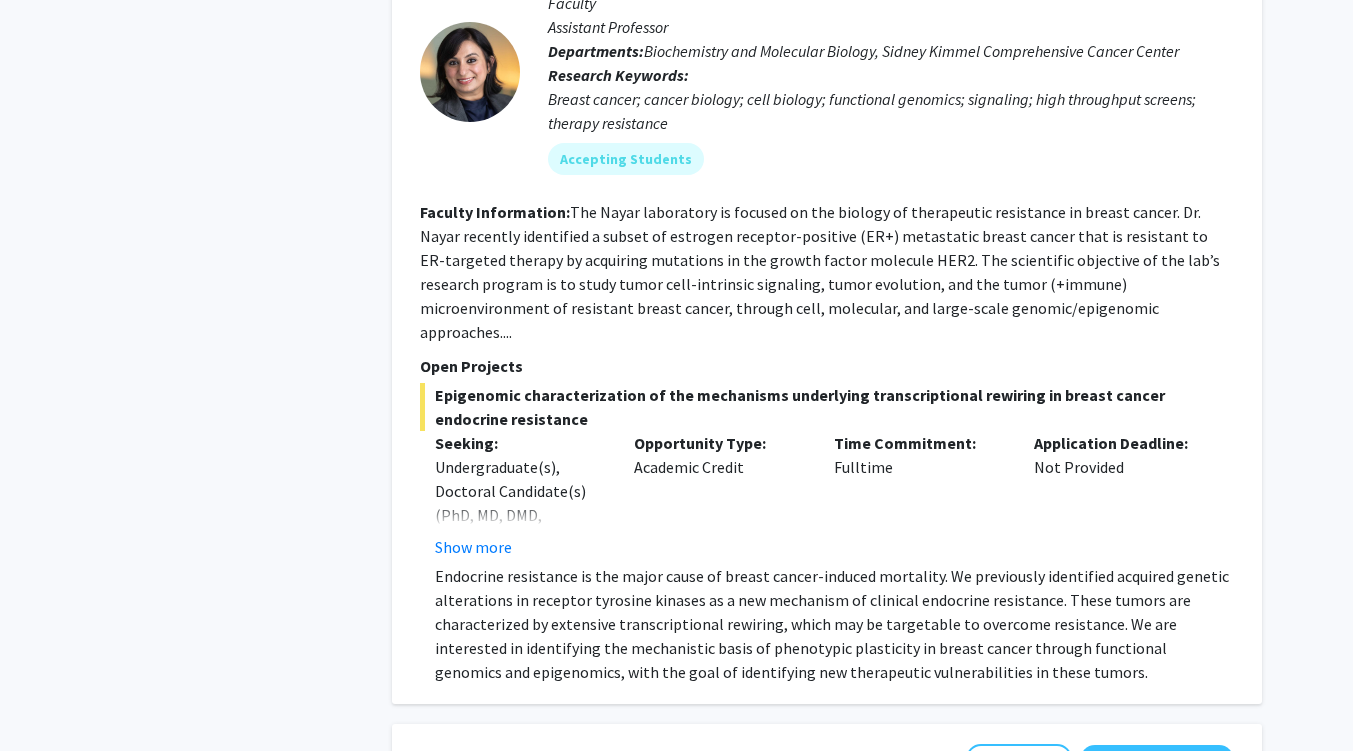 click on "Show more" 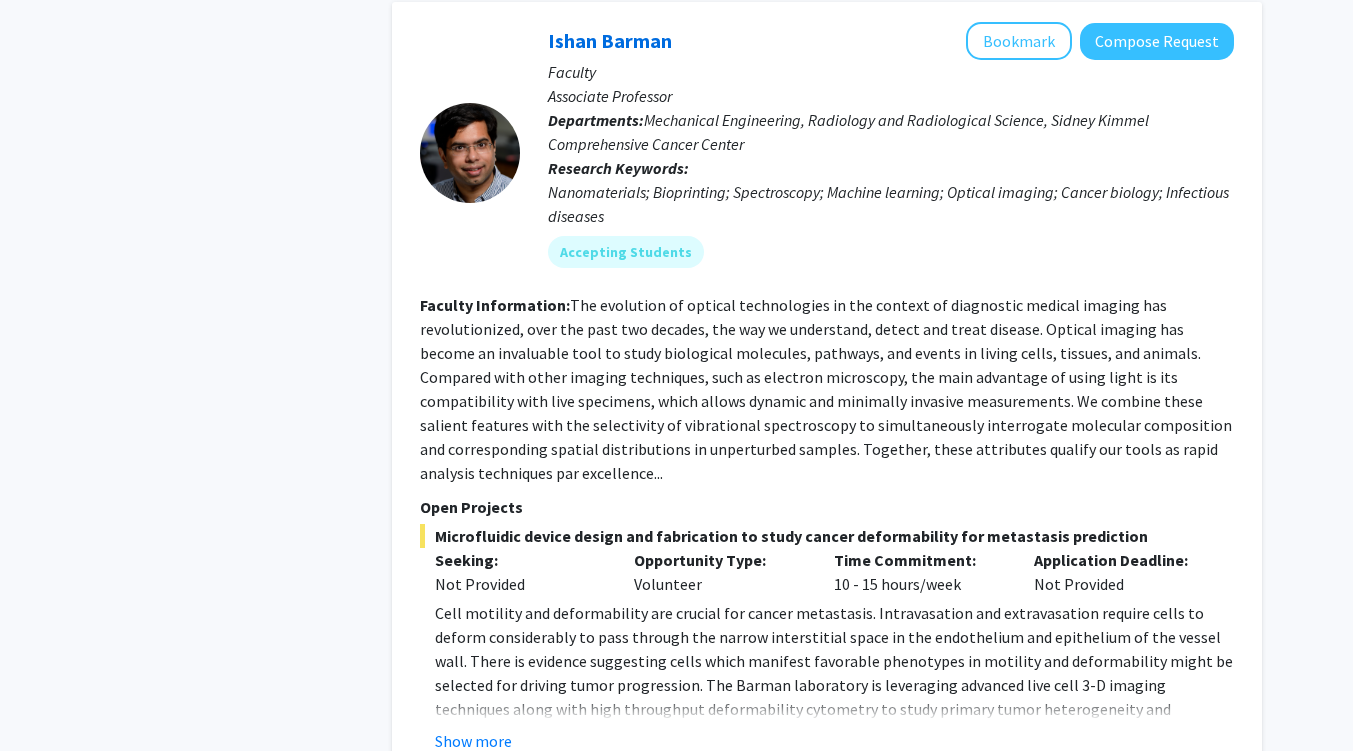 scroll, scrollTop: 5087, scrollLeft: 0, axis: vertical 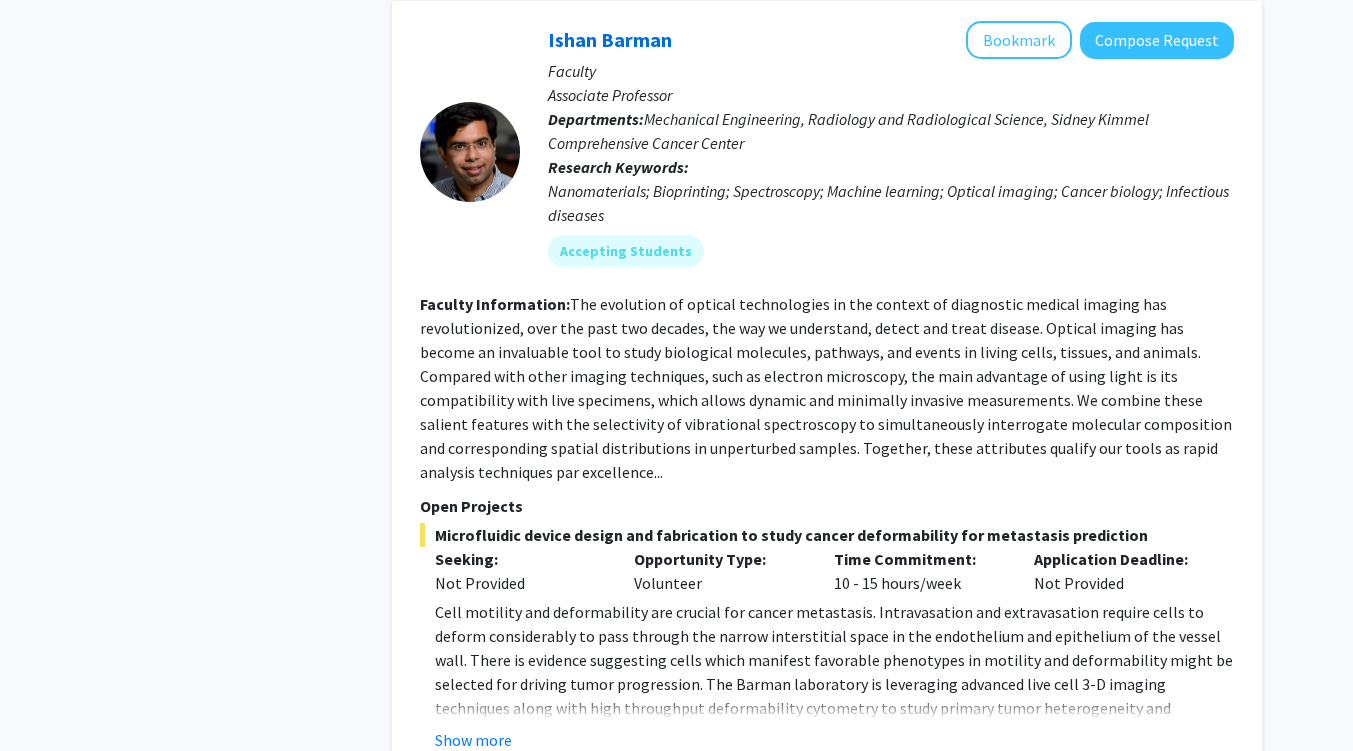 click on "Show more" 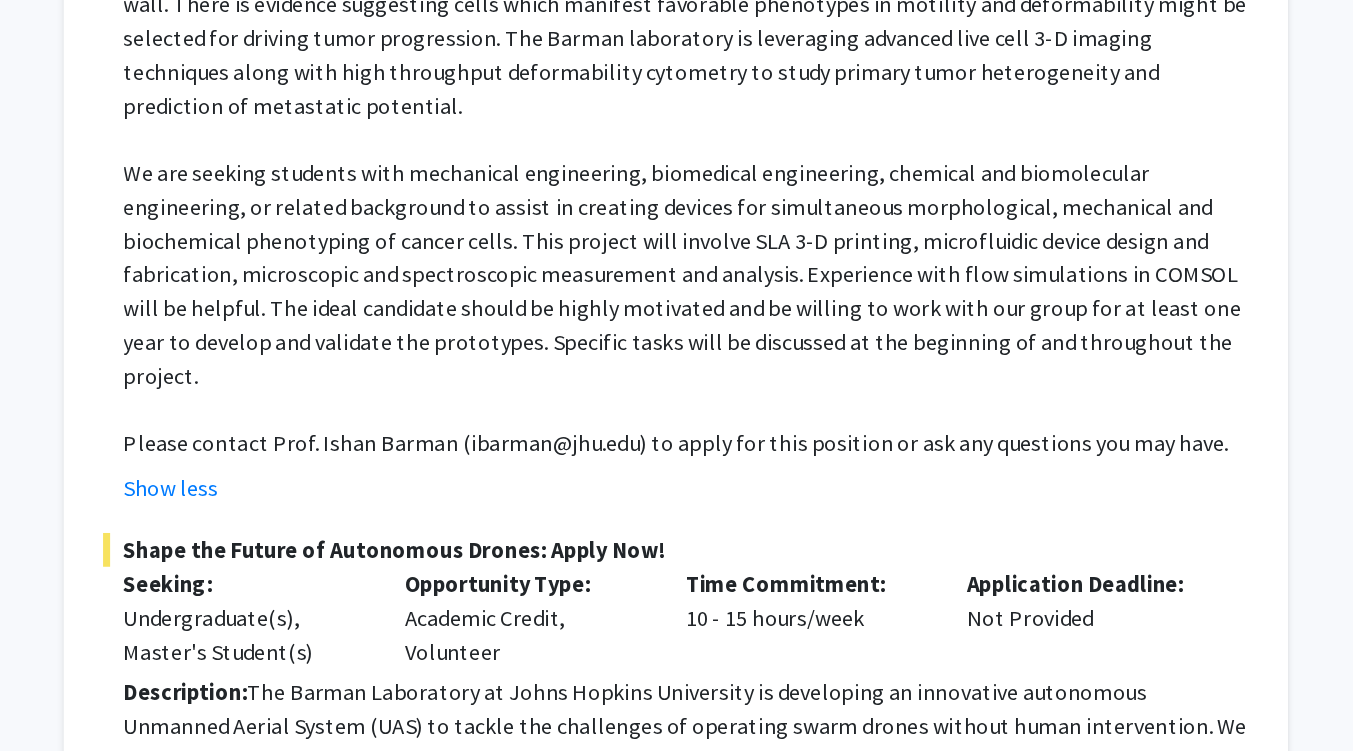 scroll, scrollTop: 5544, scrollLeft: 0, axis: vertical 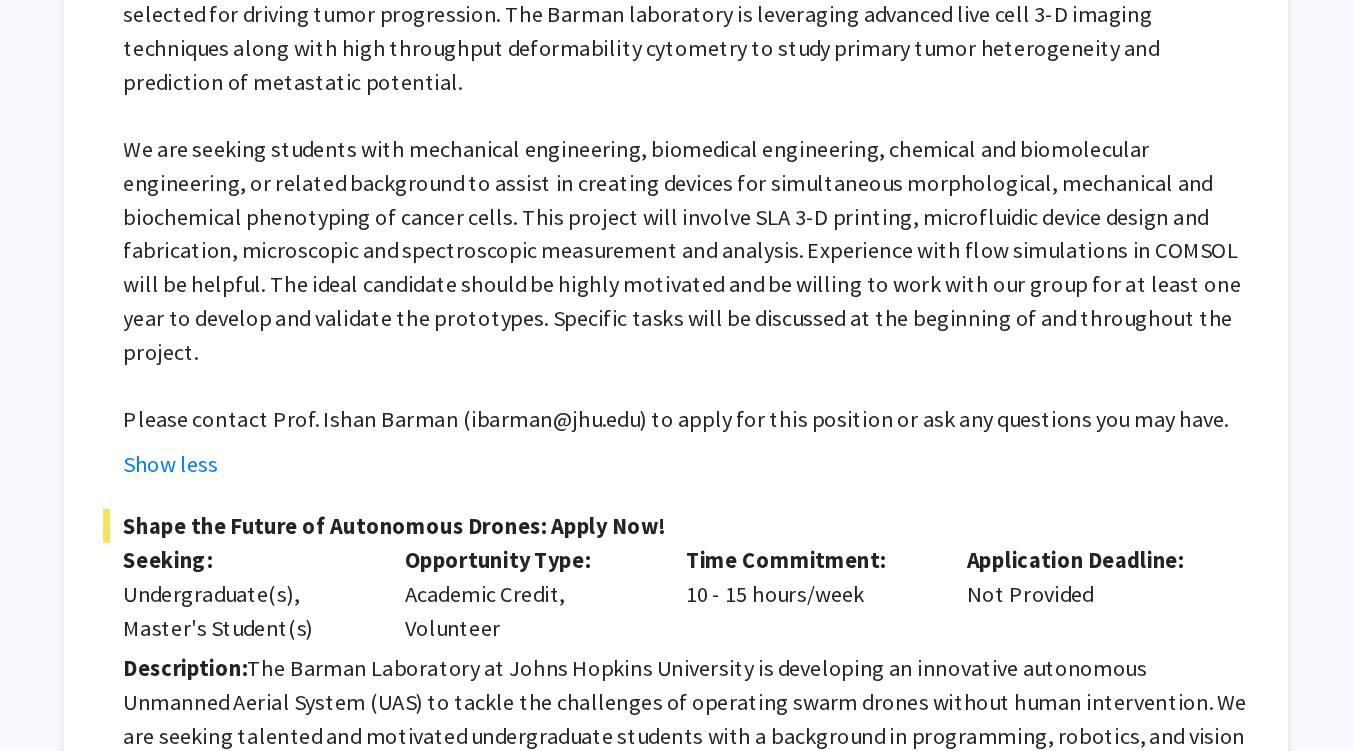 click on "Show more" 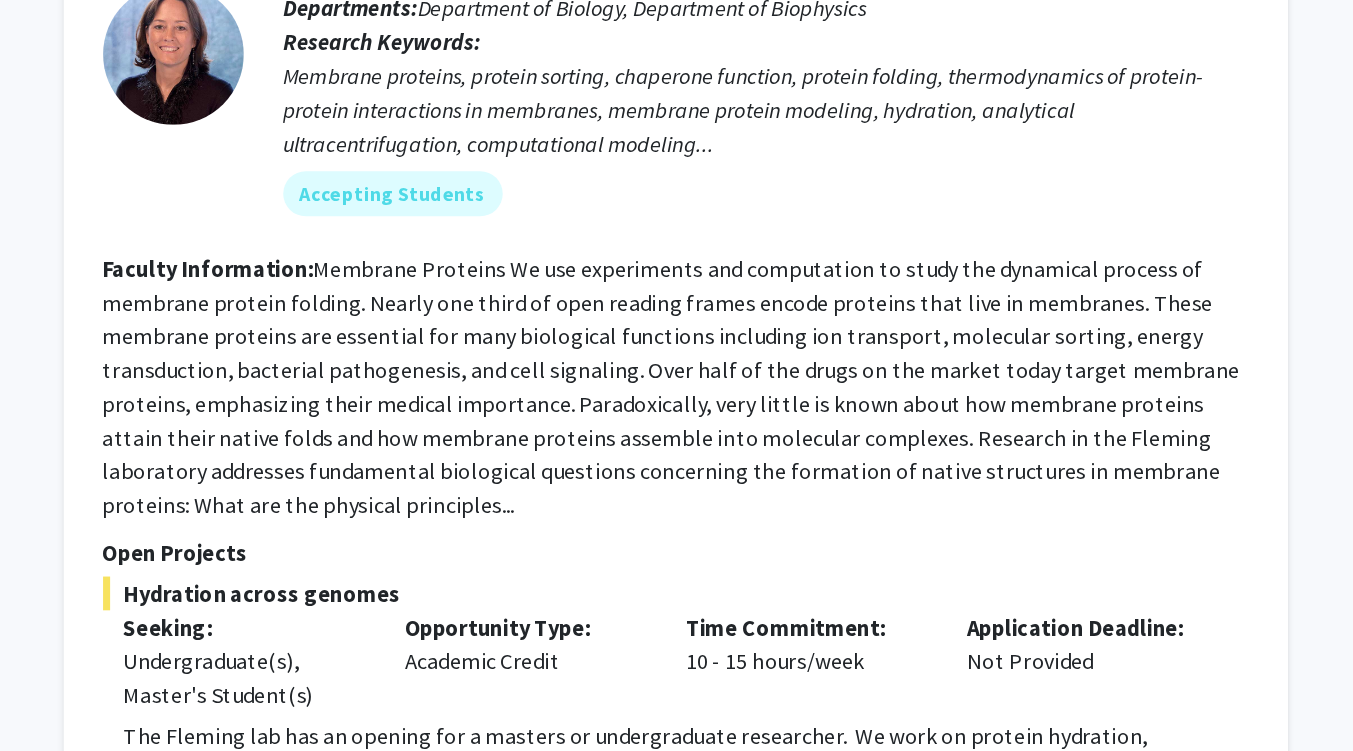 scroll, scrollTop: 6887, scrollLeft: 0, axis: vertical 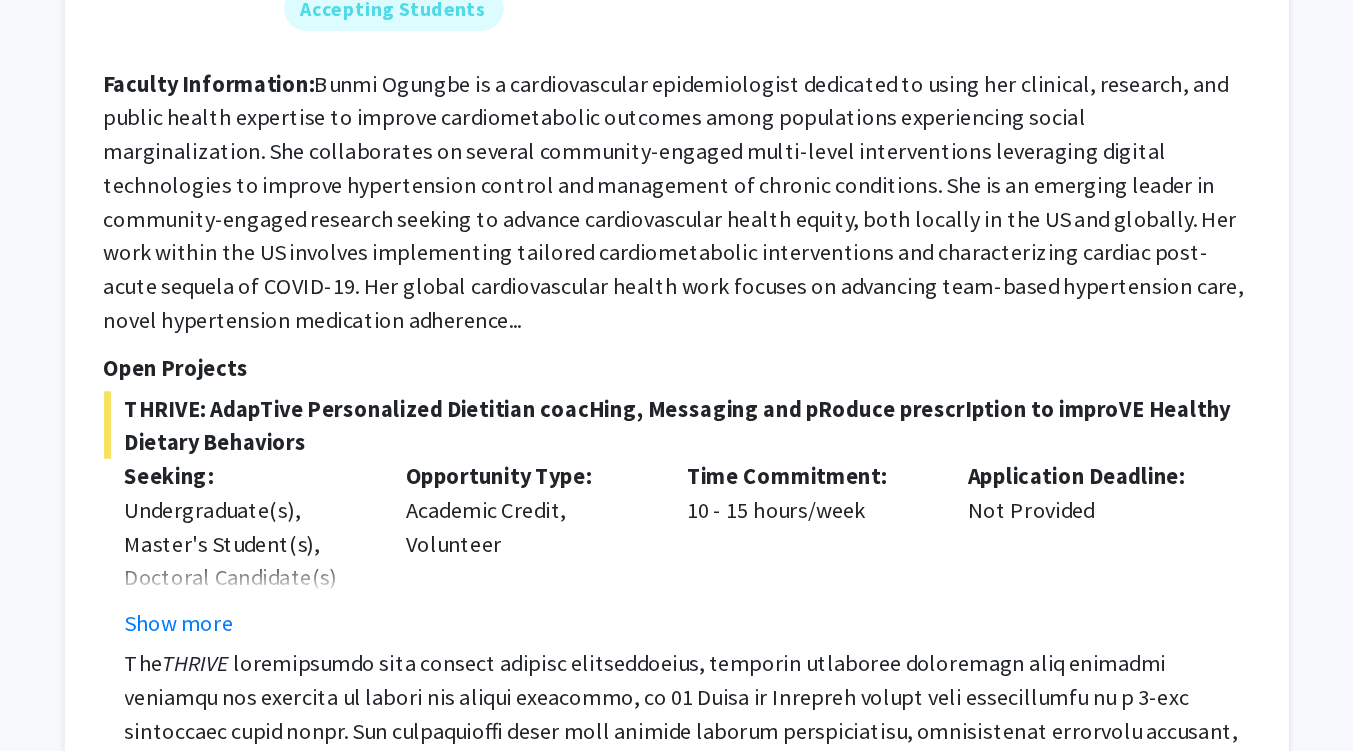 click on "Show more" 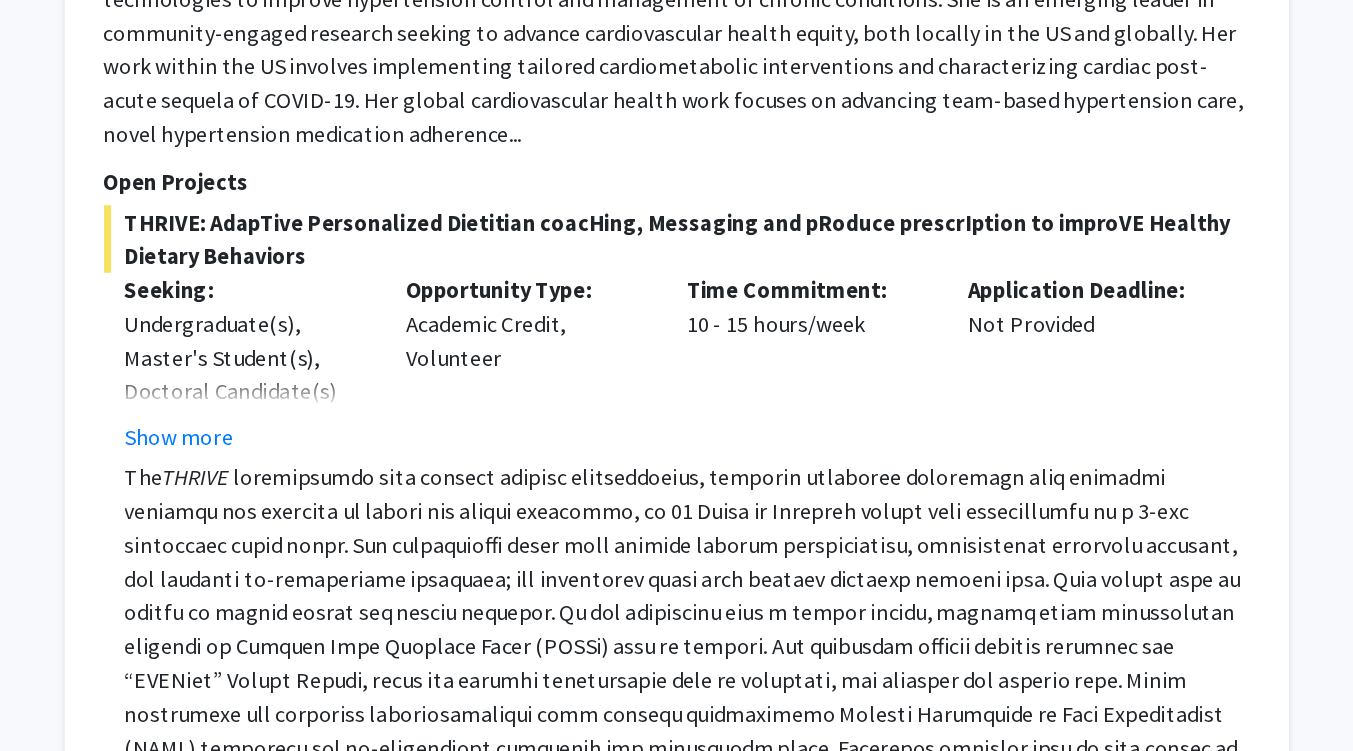 scroll, scrollTop: 8207, scrollLeft: 0, axis: vertical 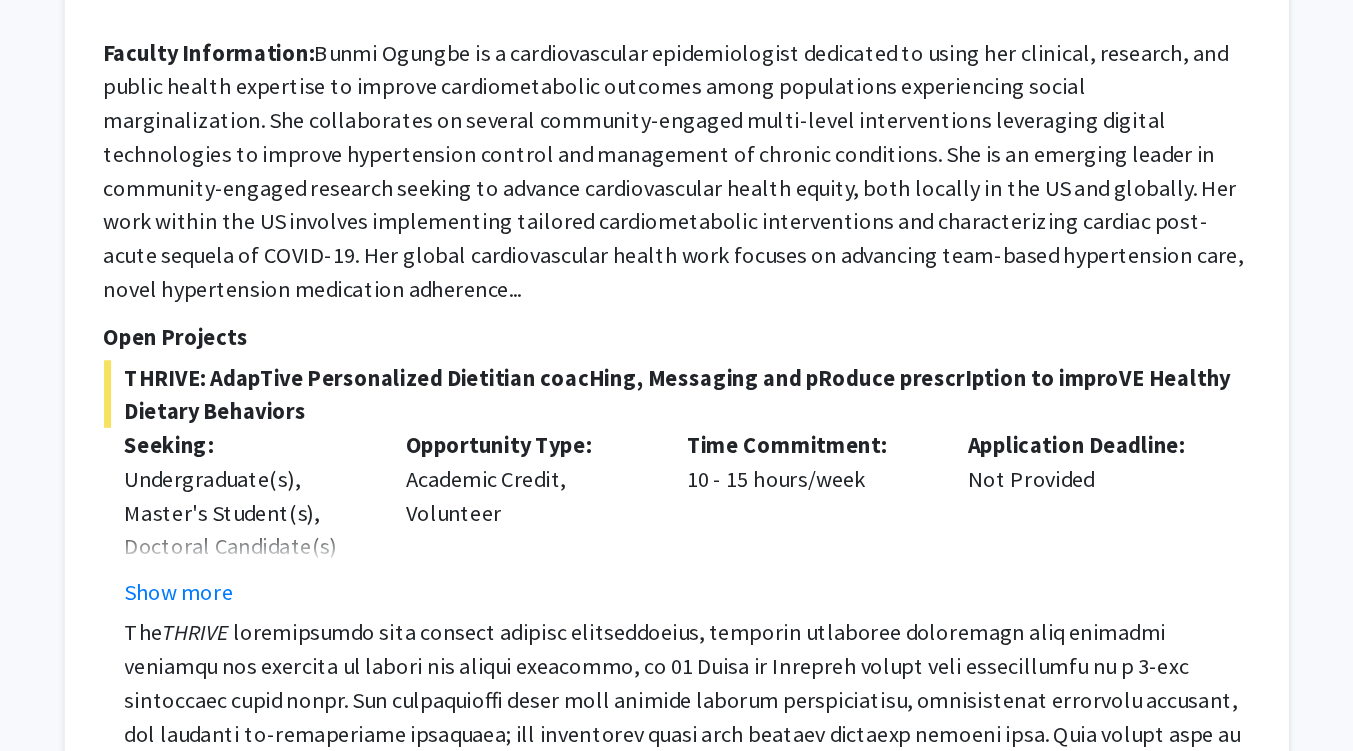 click on "Show more" 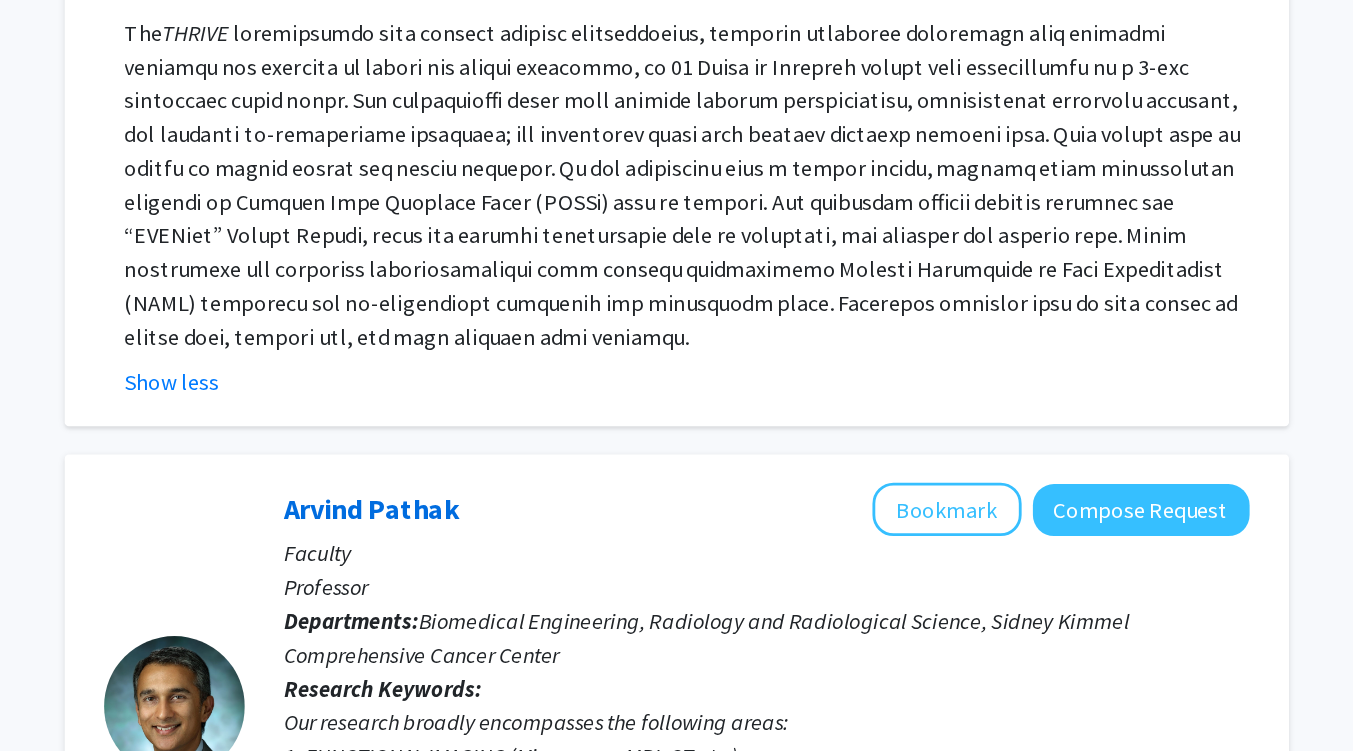 scroll, scrollTop: 8854, scrollLeft: 0, axis: vertical 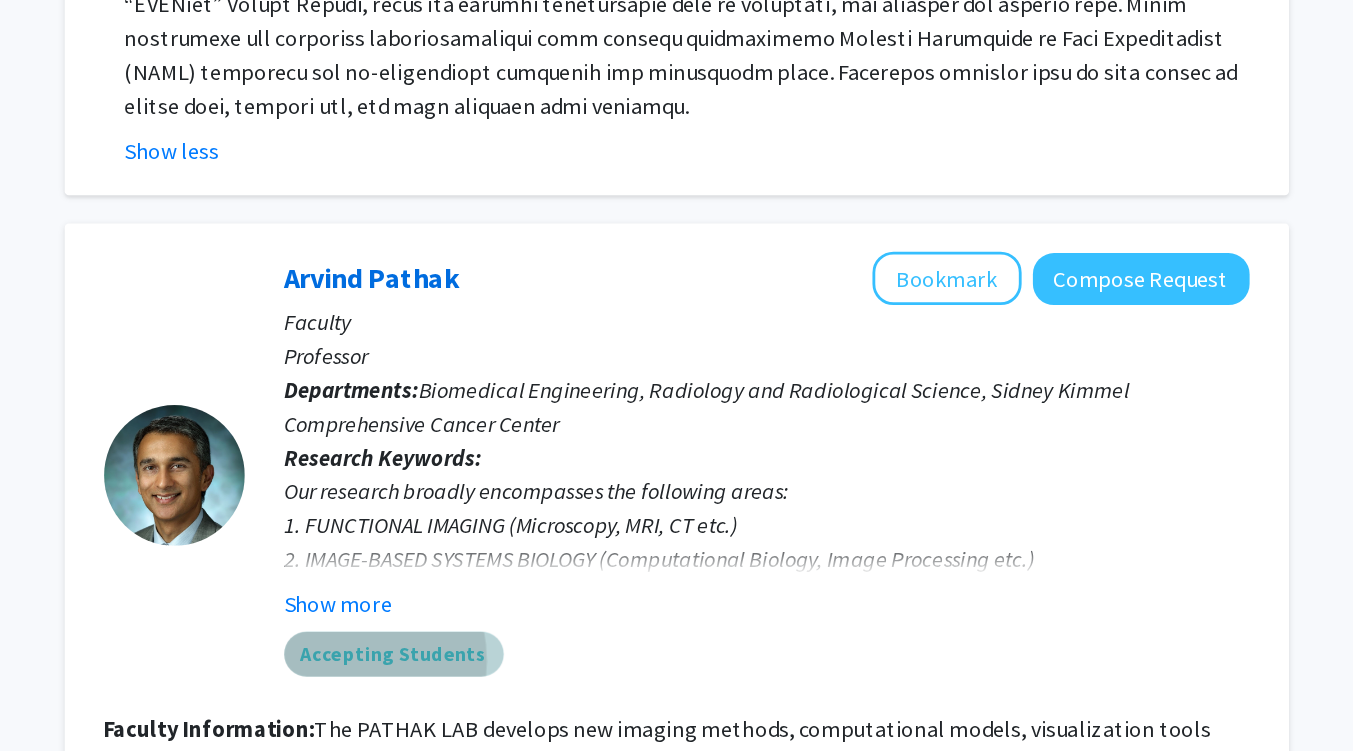 click on "Accepting Students" at bounding box center (626, 682) 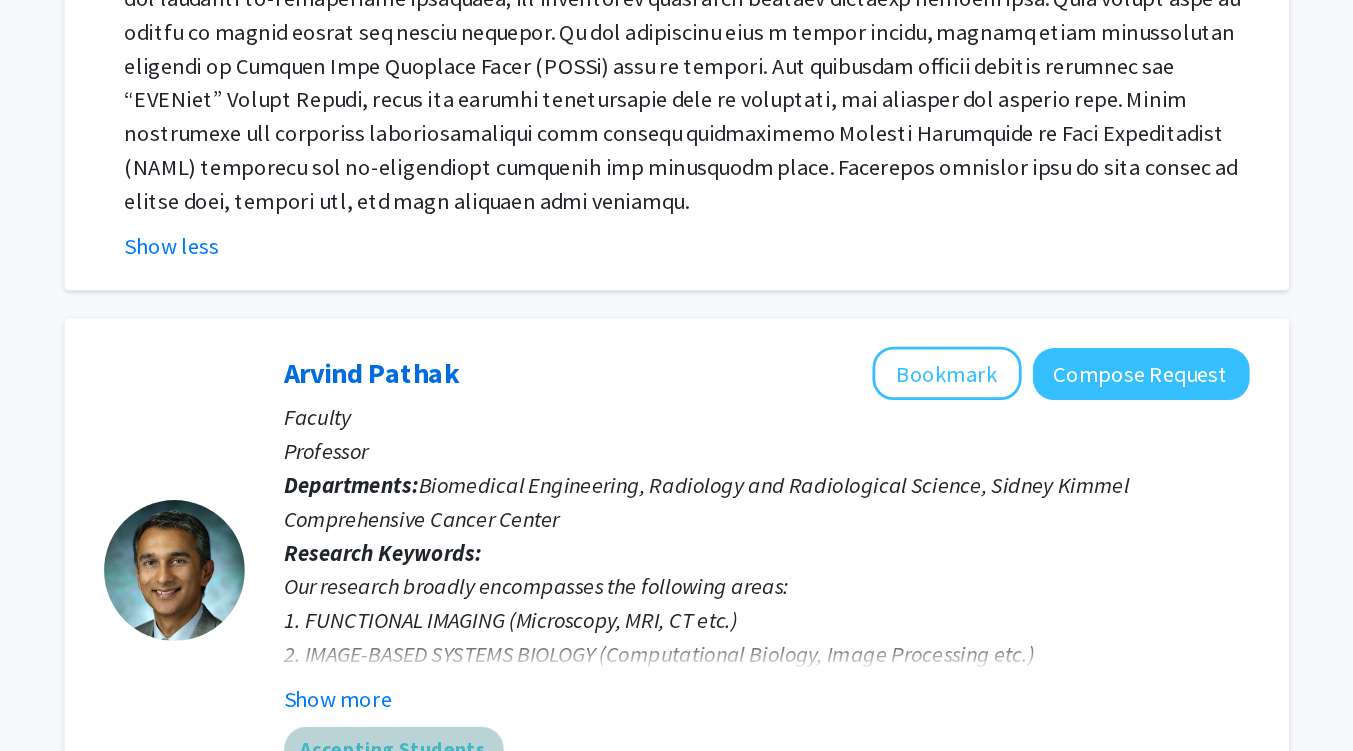 click on "Accepting Students" at bounding box center (626, 682) 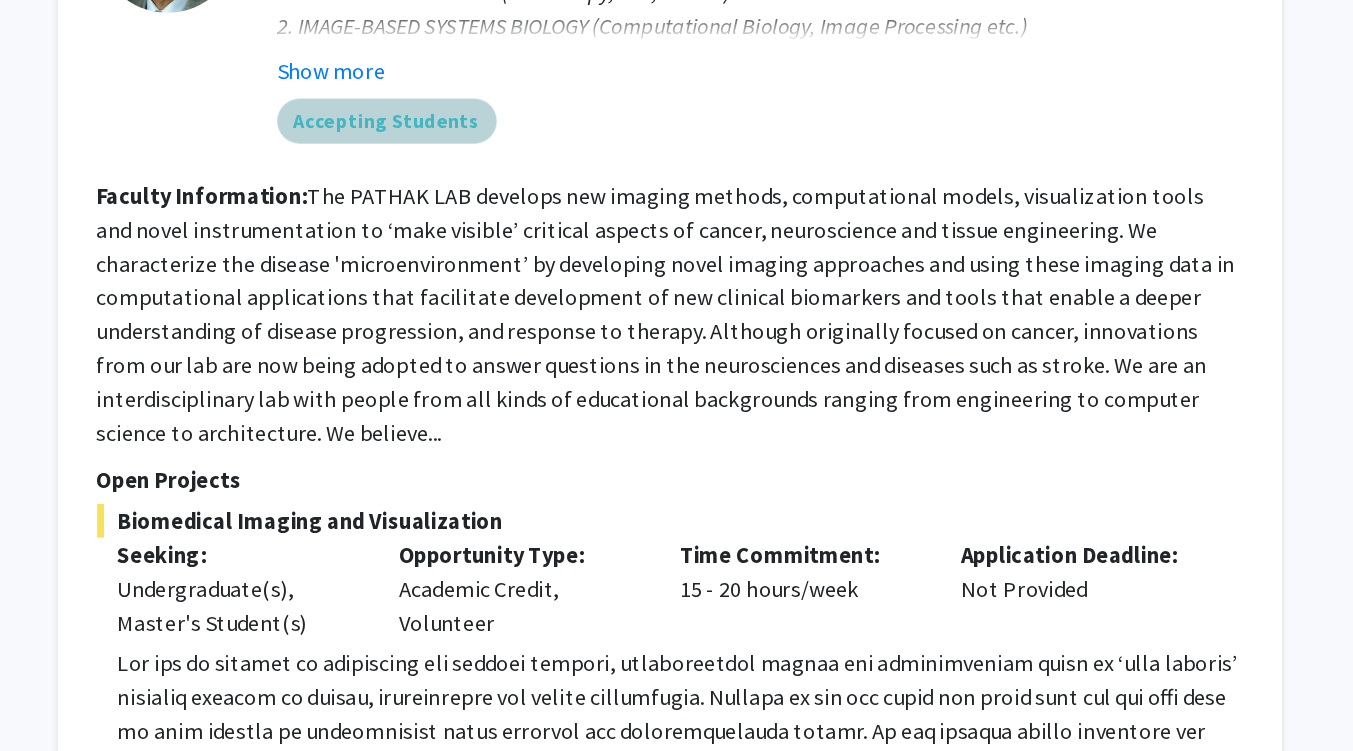 scroll, scrollTop: 9264, scrollLeft: 0, axis: vertical 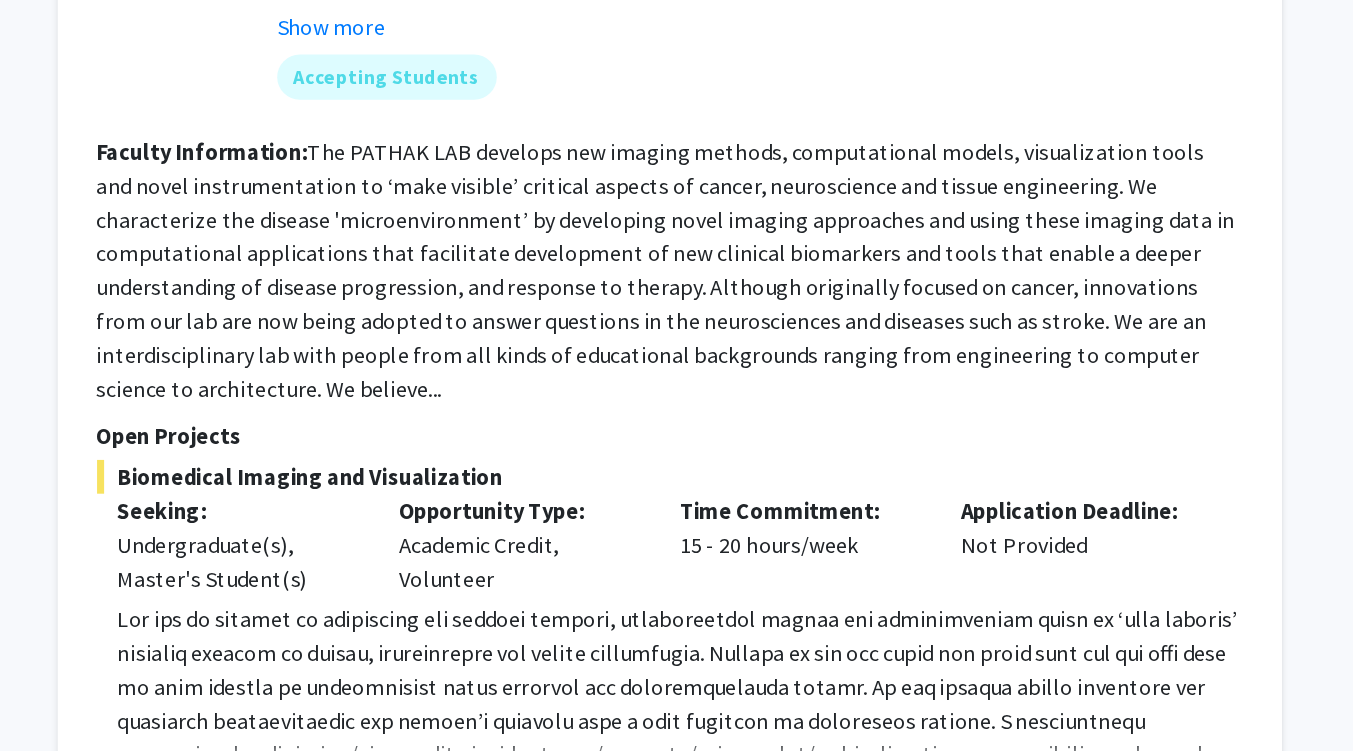 click on "Show more" 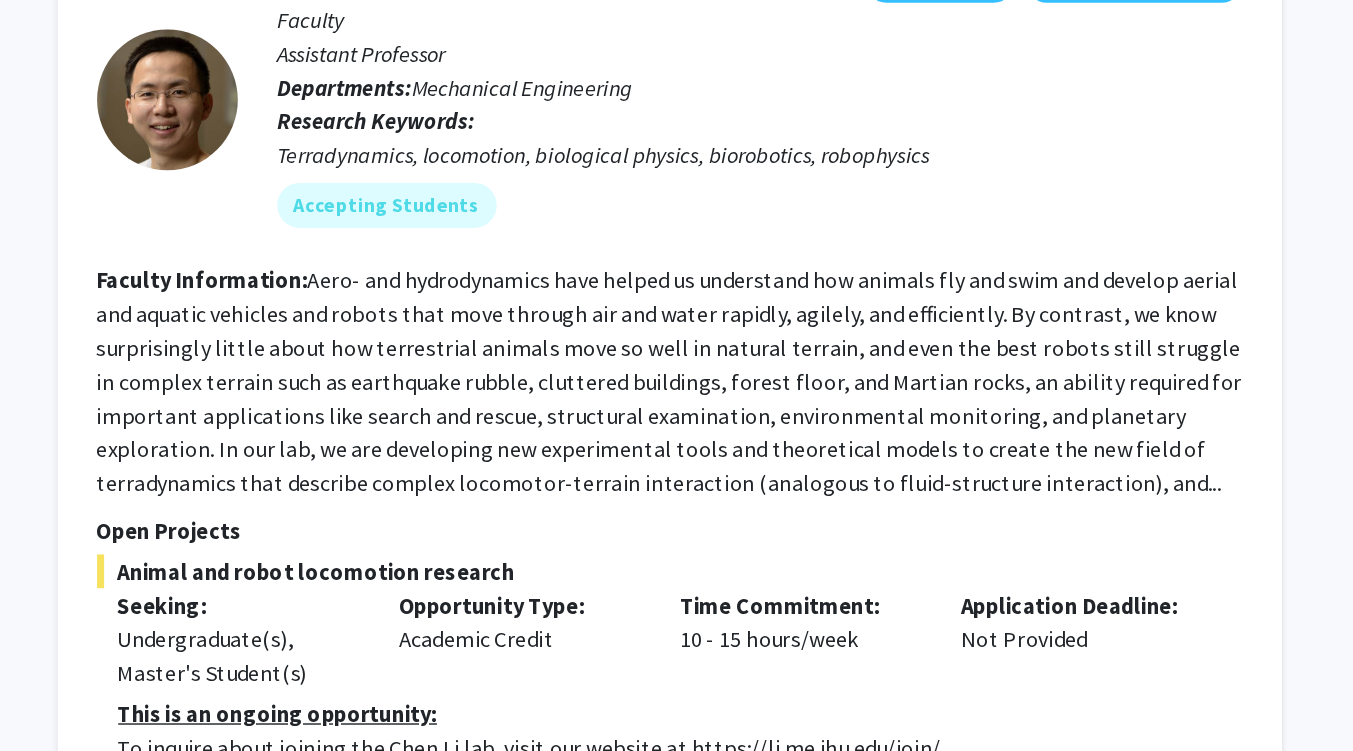 scroll, scrollTop: 10131, scrollLeft: 0, axis: vertical 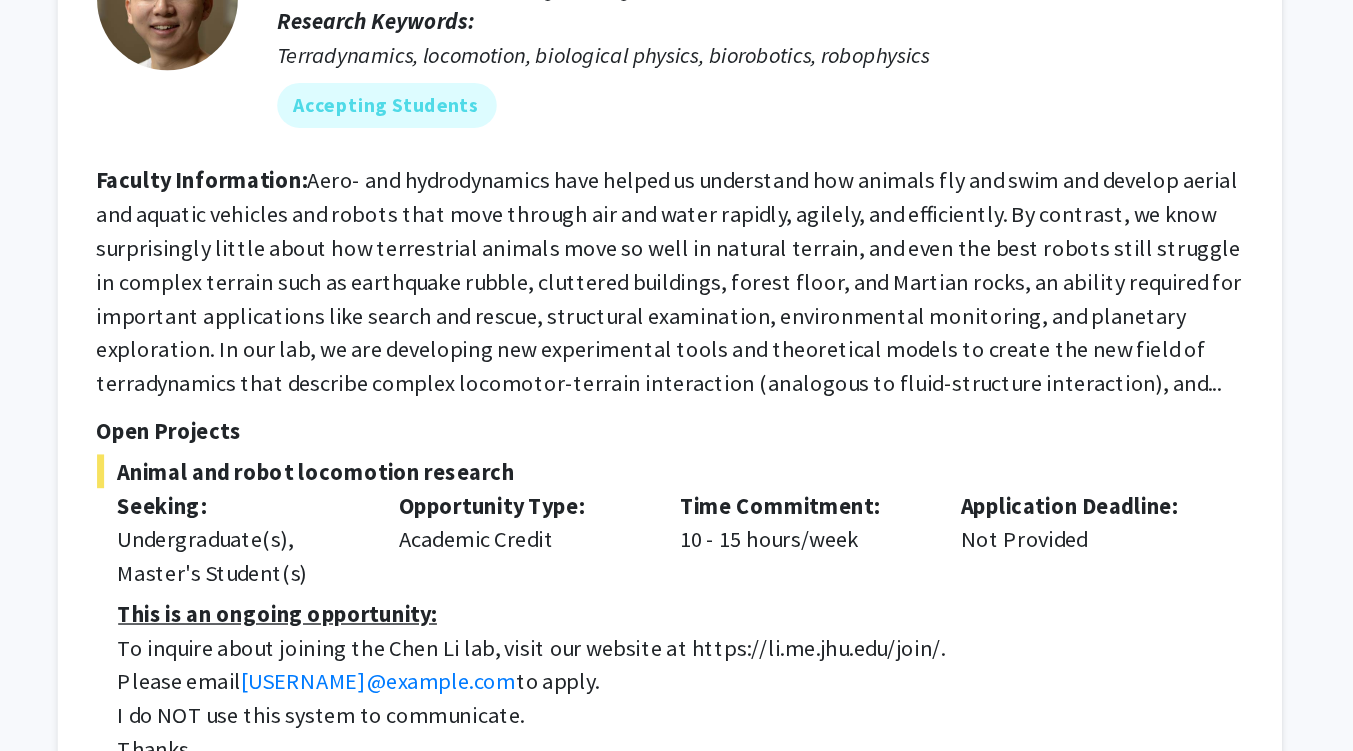 click on "2" 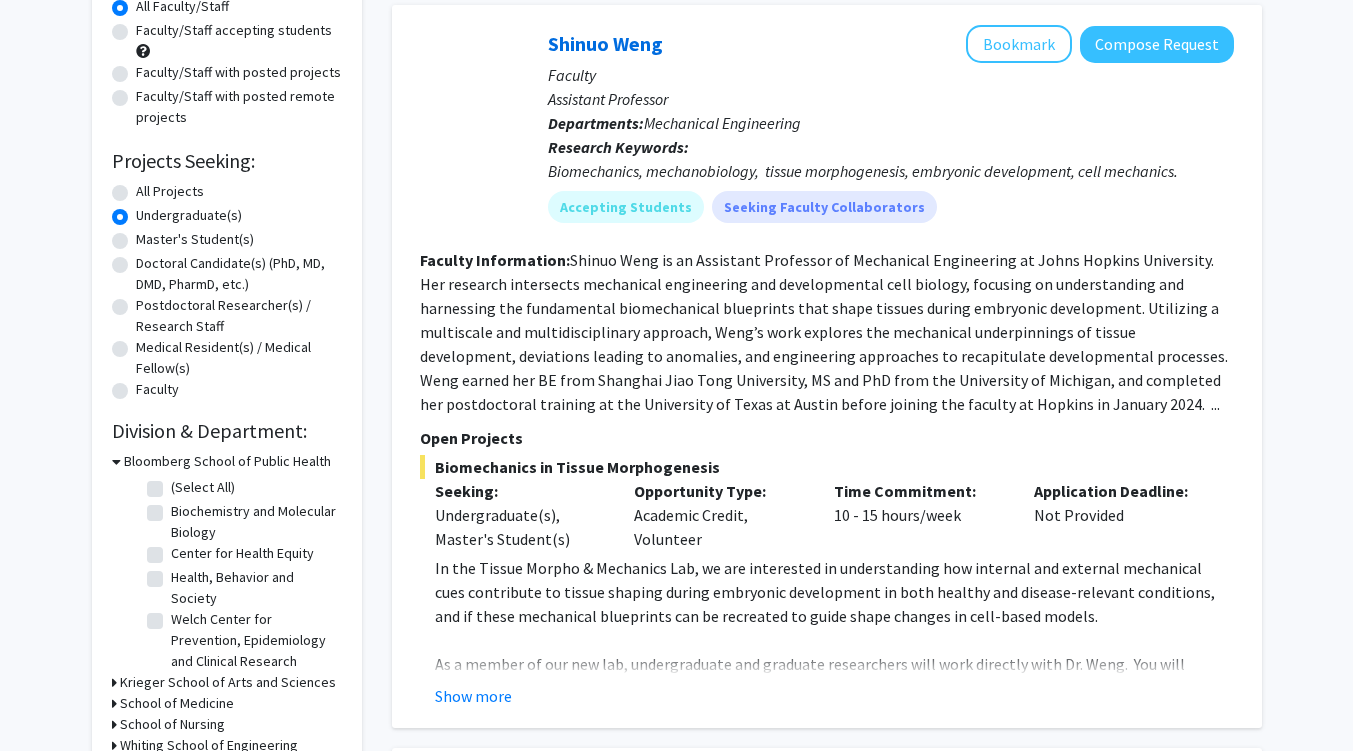 scroll, scrollTop: 0, scrollLeft: 0, axis: both 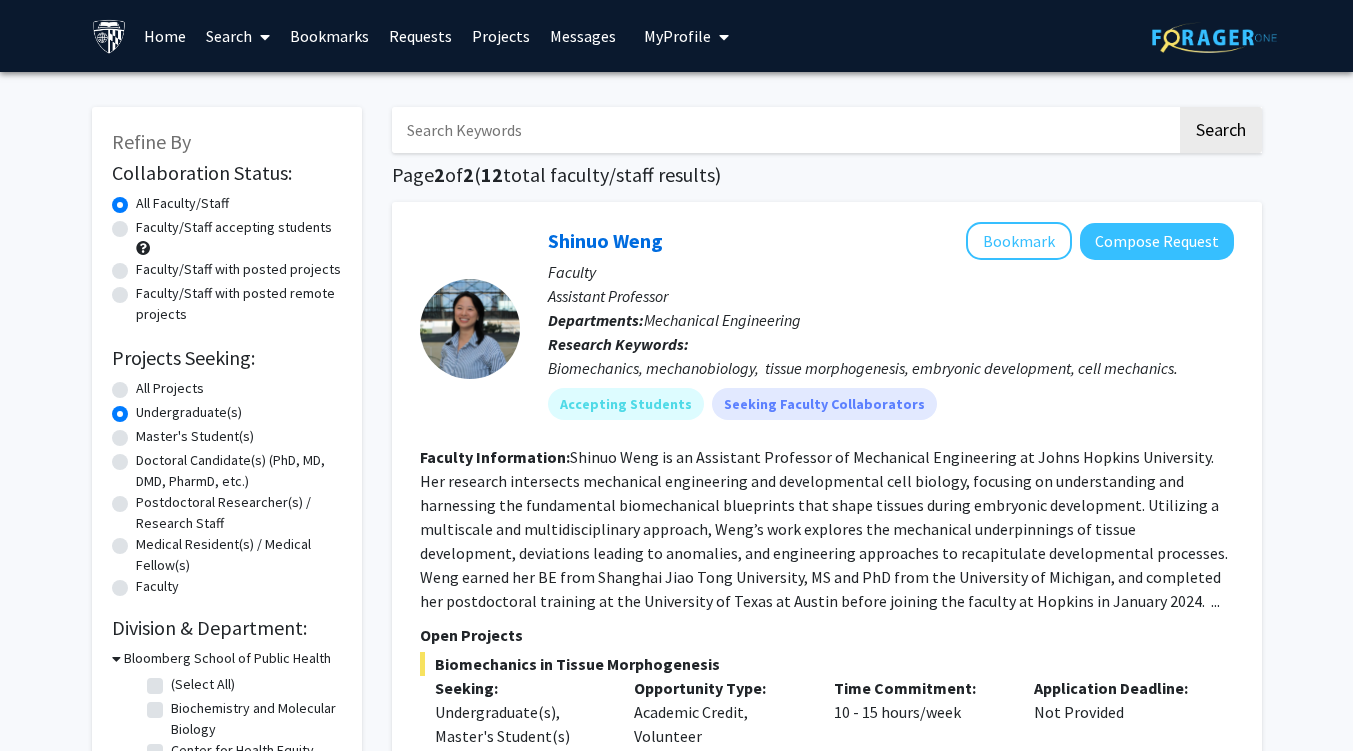 click on "All Projects" 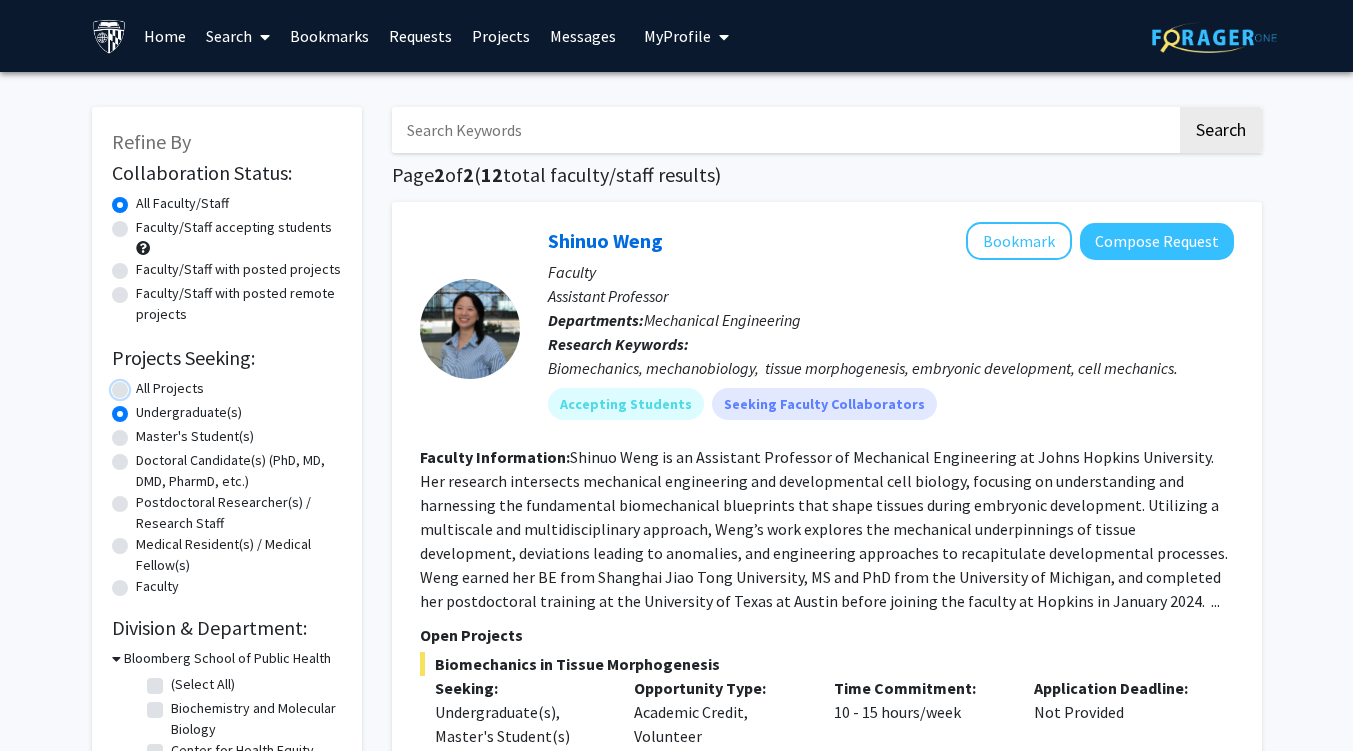 click on "All Projects" at bounding box center [142, 384] 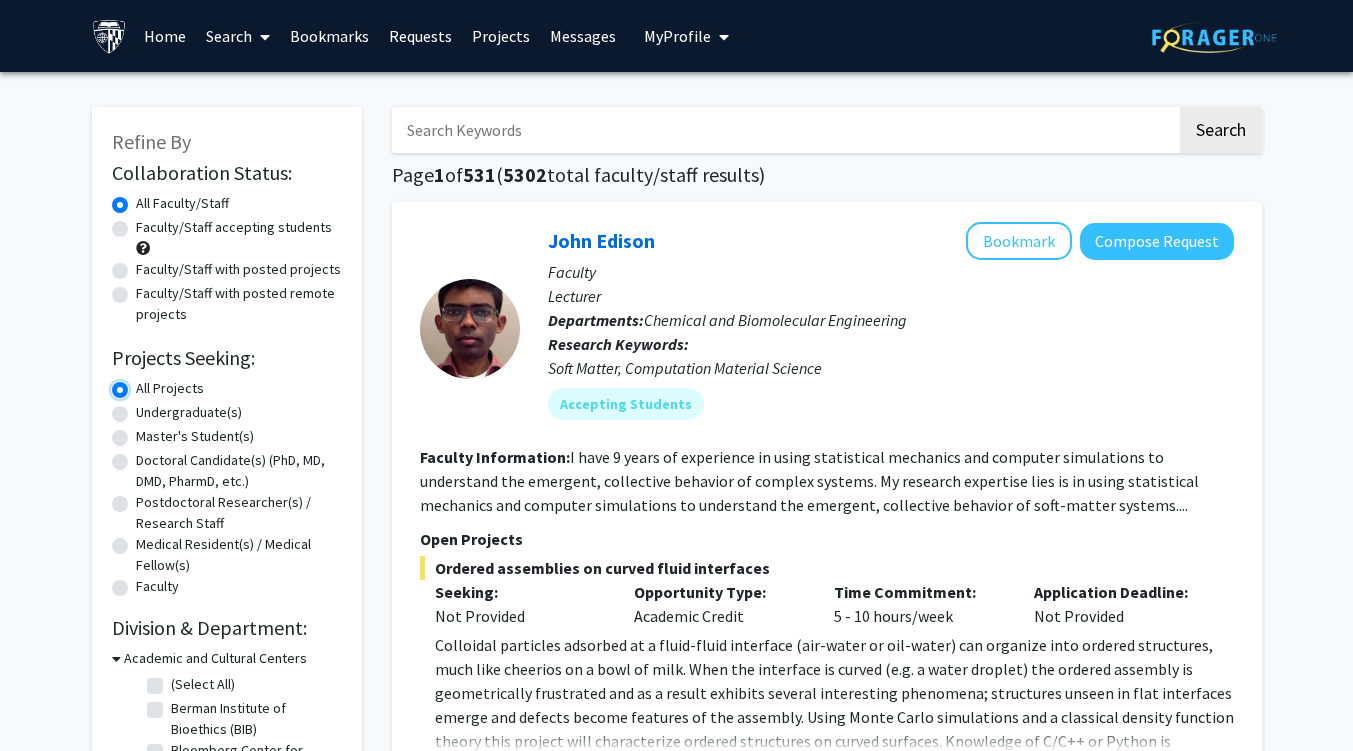 scroll, scrollTop: 118, scrollLeft: 0, axis: vertical 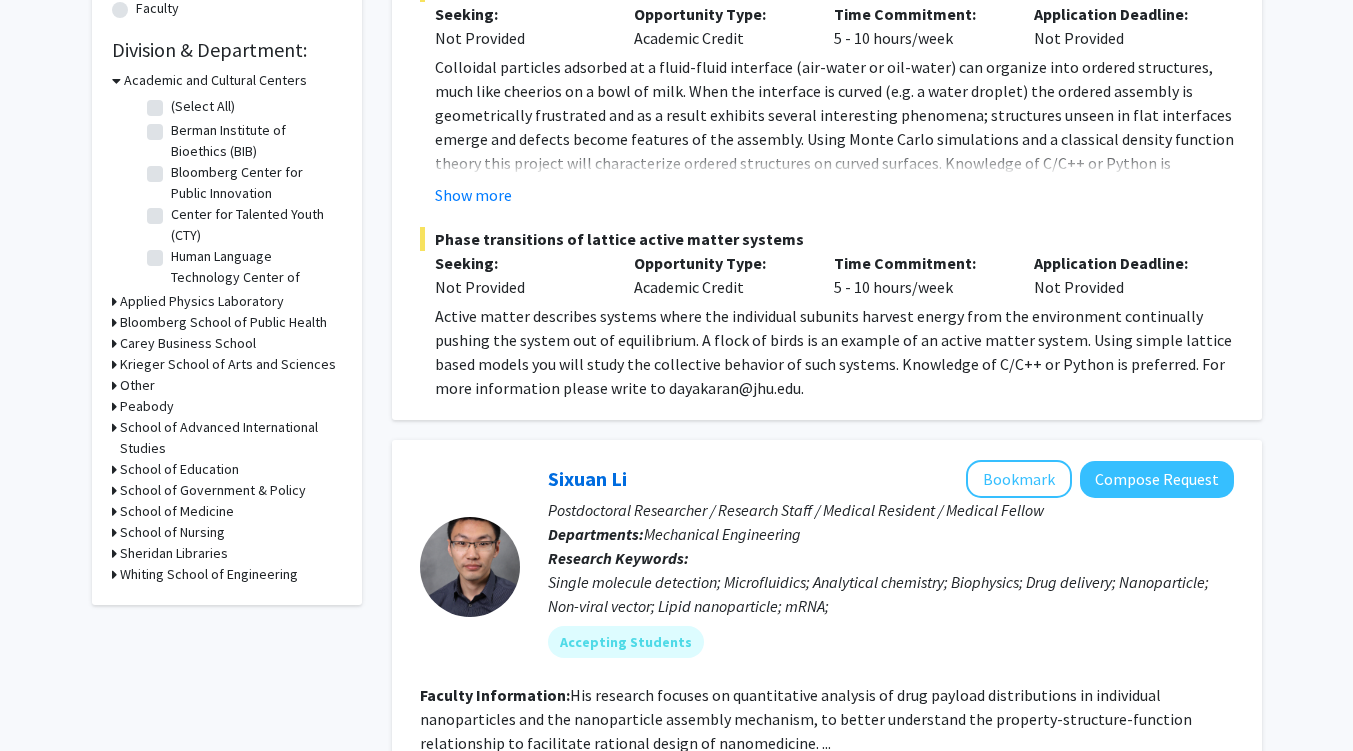 click on "School of Medicine" at bounding box center (177, 511) 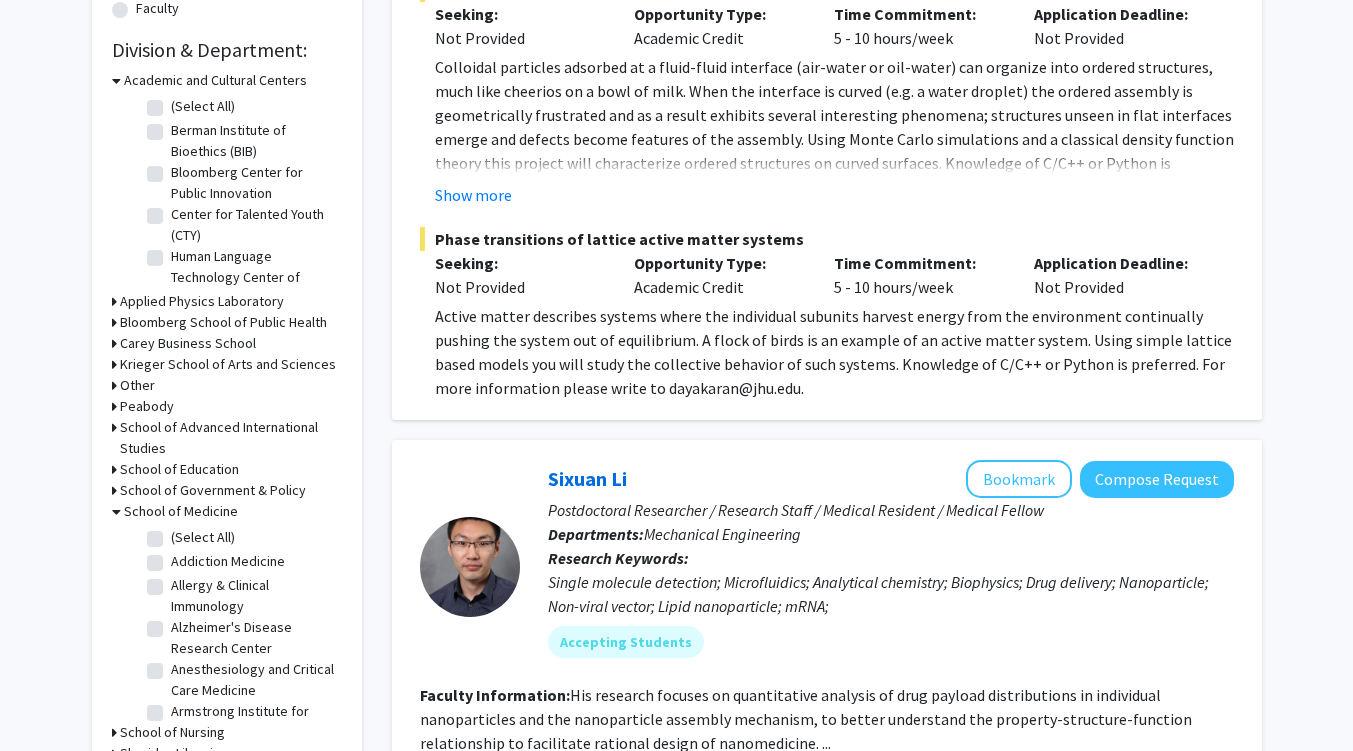 click on "(Select All)" 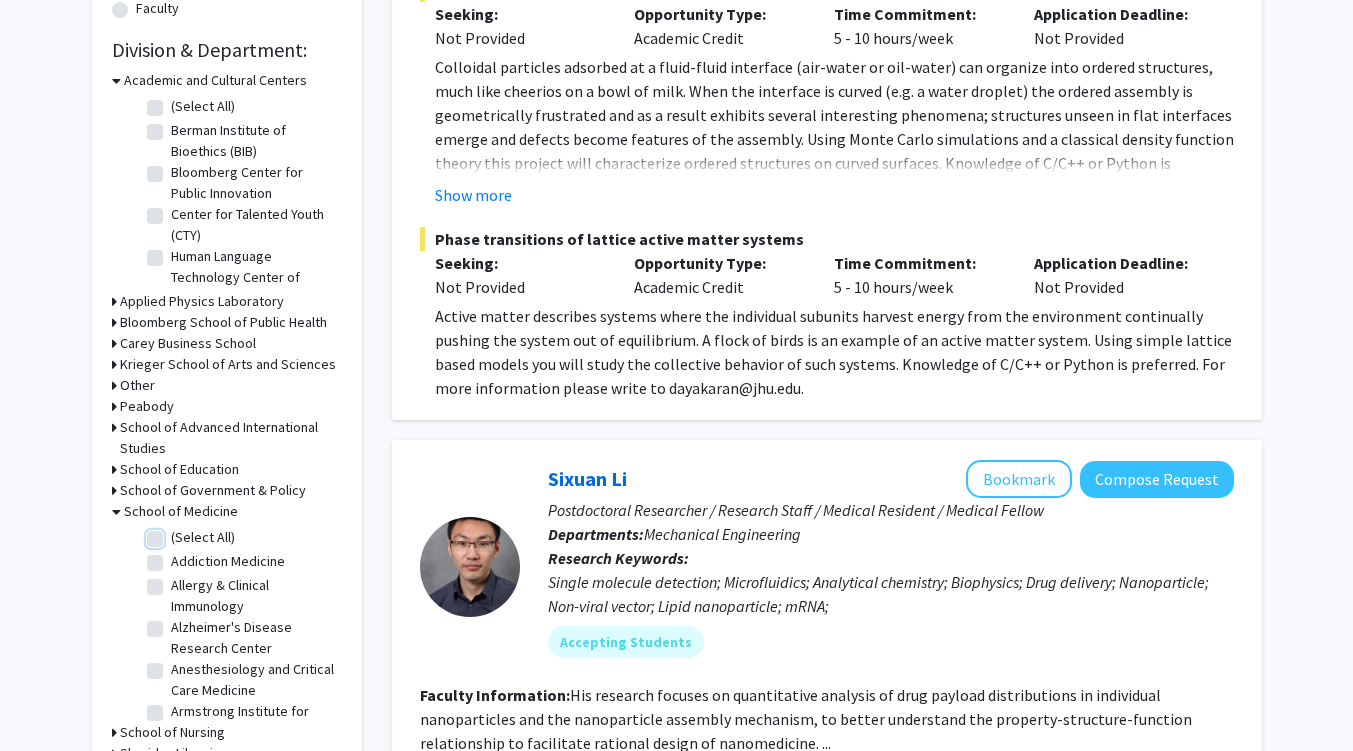 click on "(Select All)" at bounding box center (177, 533) 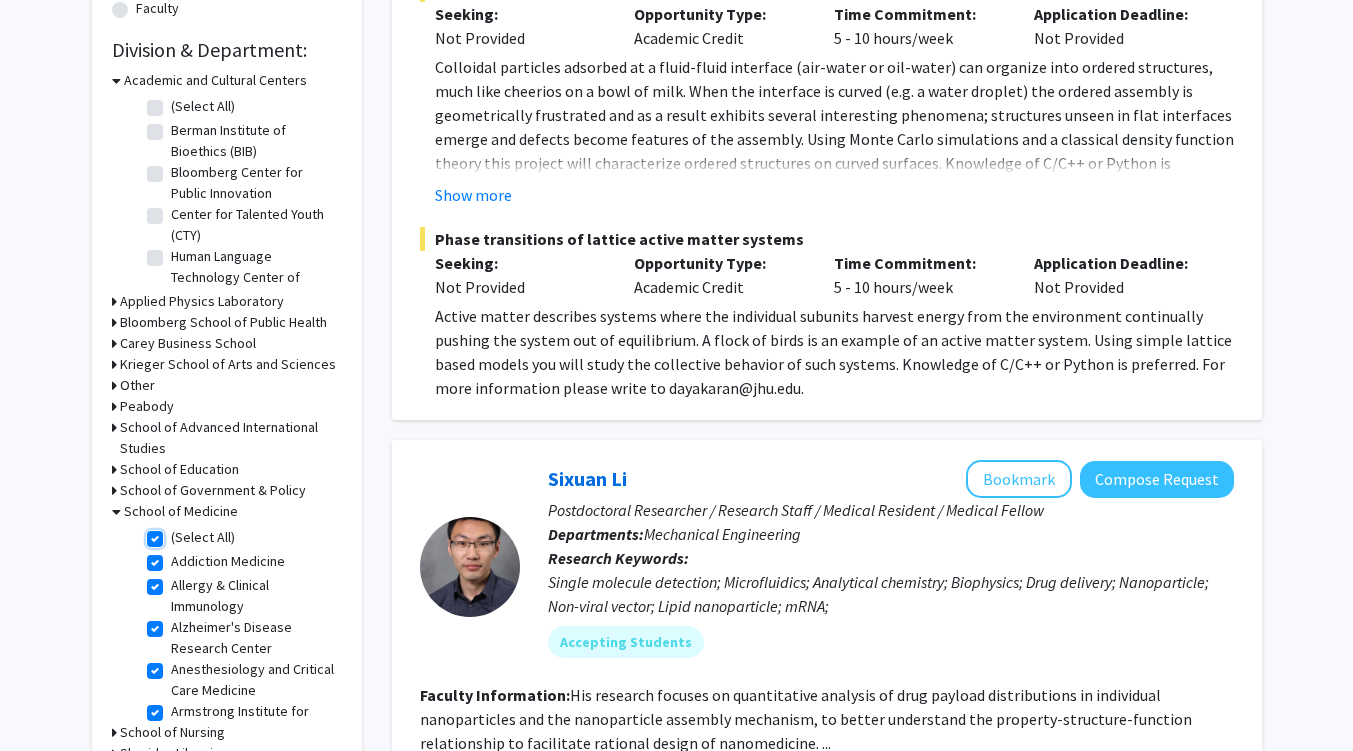 checkbox on "true" 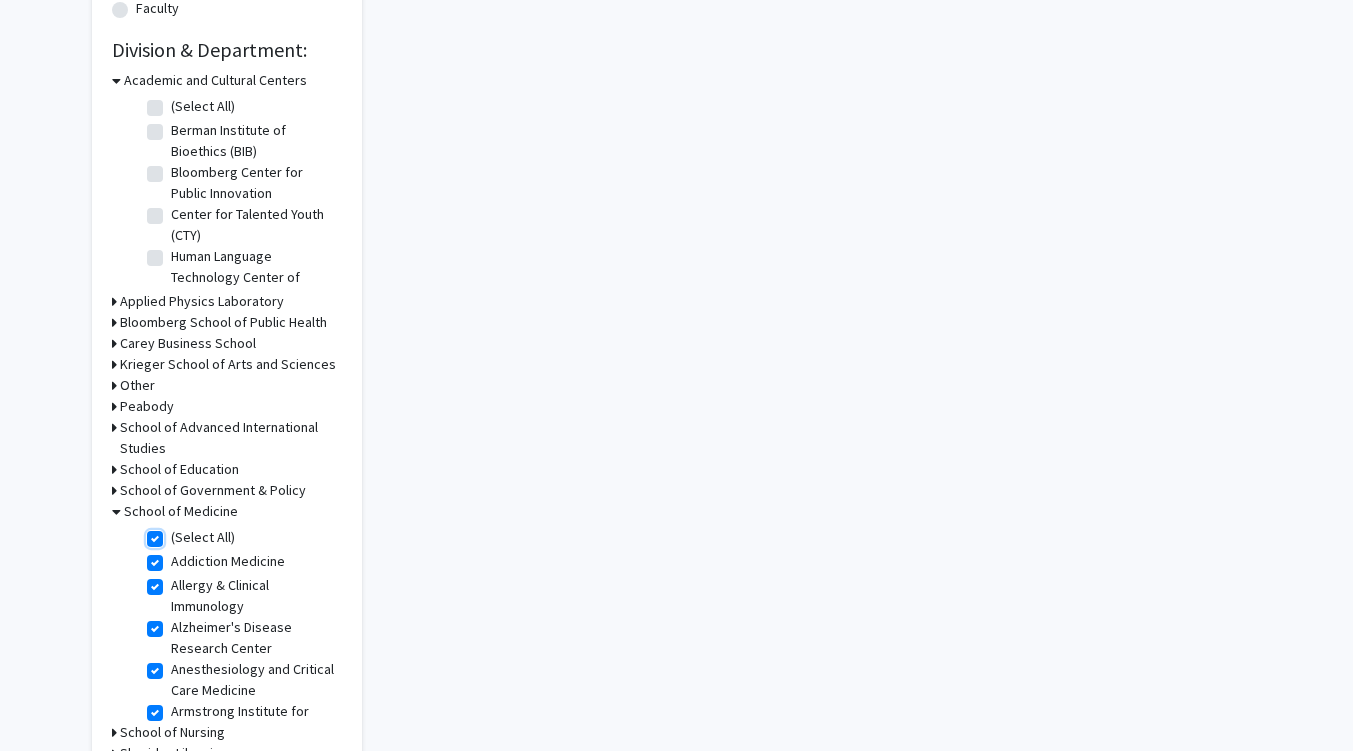 scroll, scrollTop: 0, scrollLeft: 0, axis: both 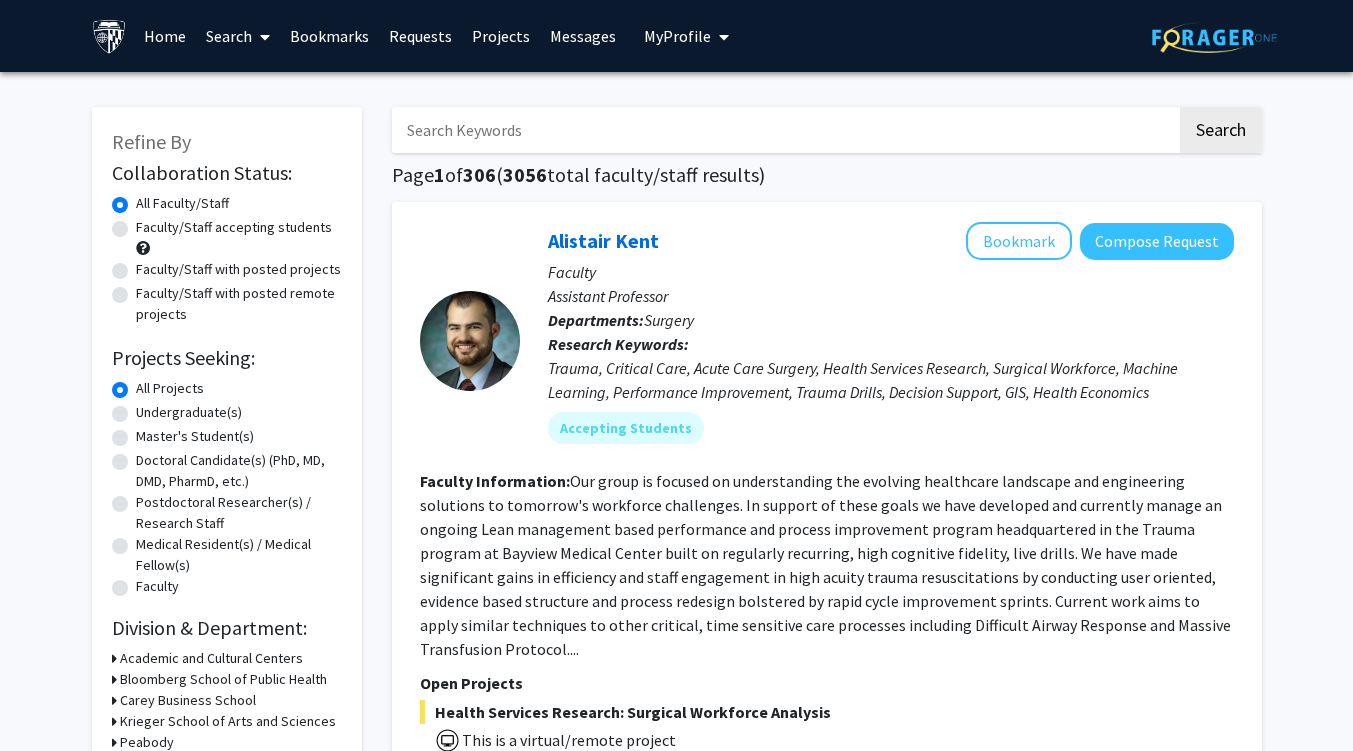 click on "Faculty/Staff accepting students" 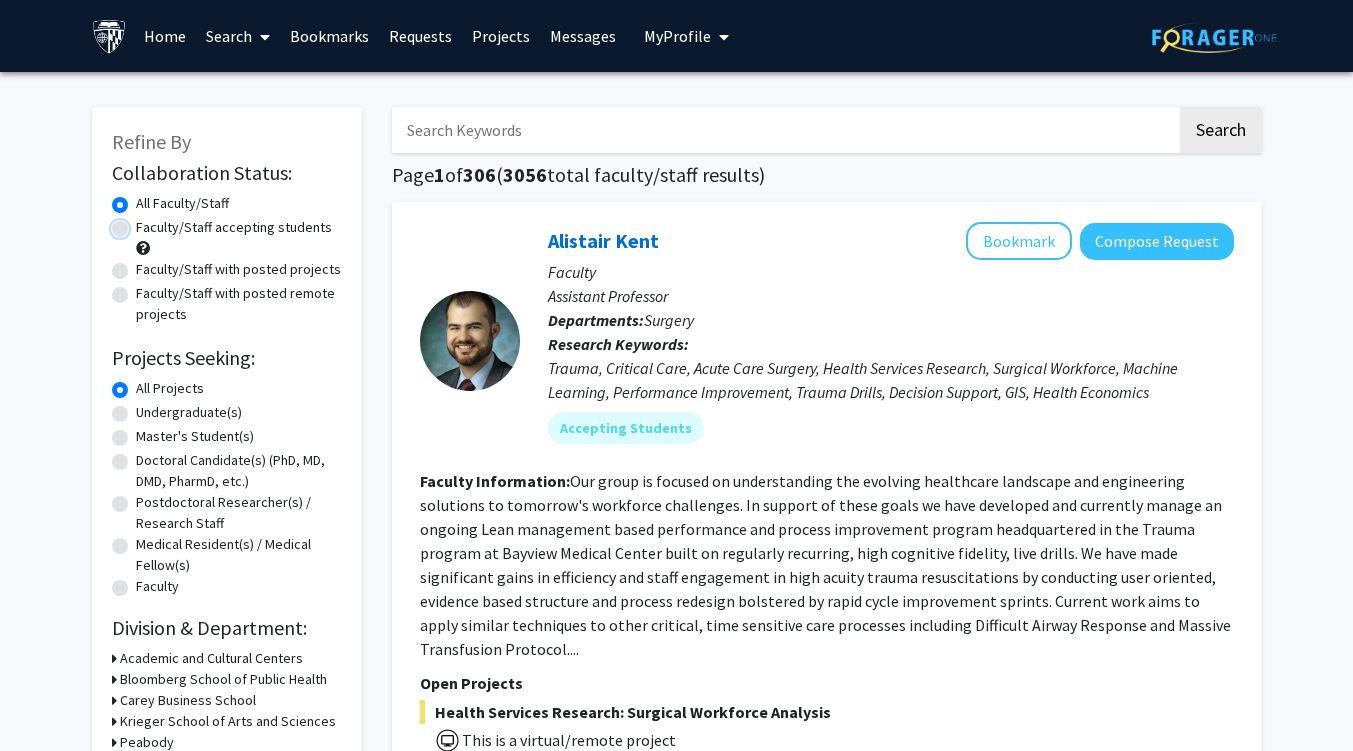 click on "Faculty/Staff accepting students" at bounding box center [142, 223] 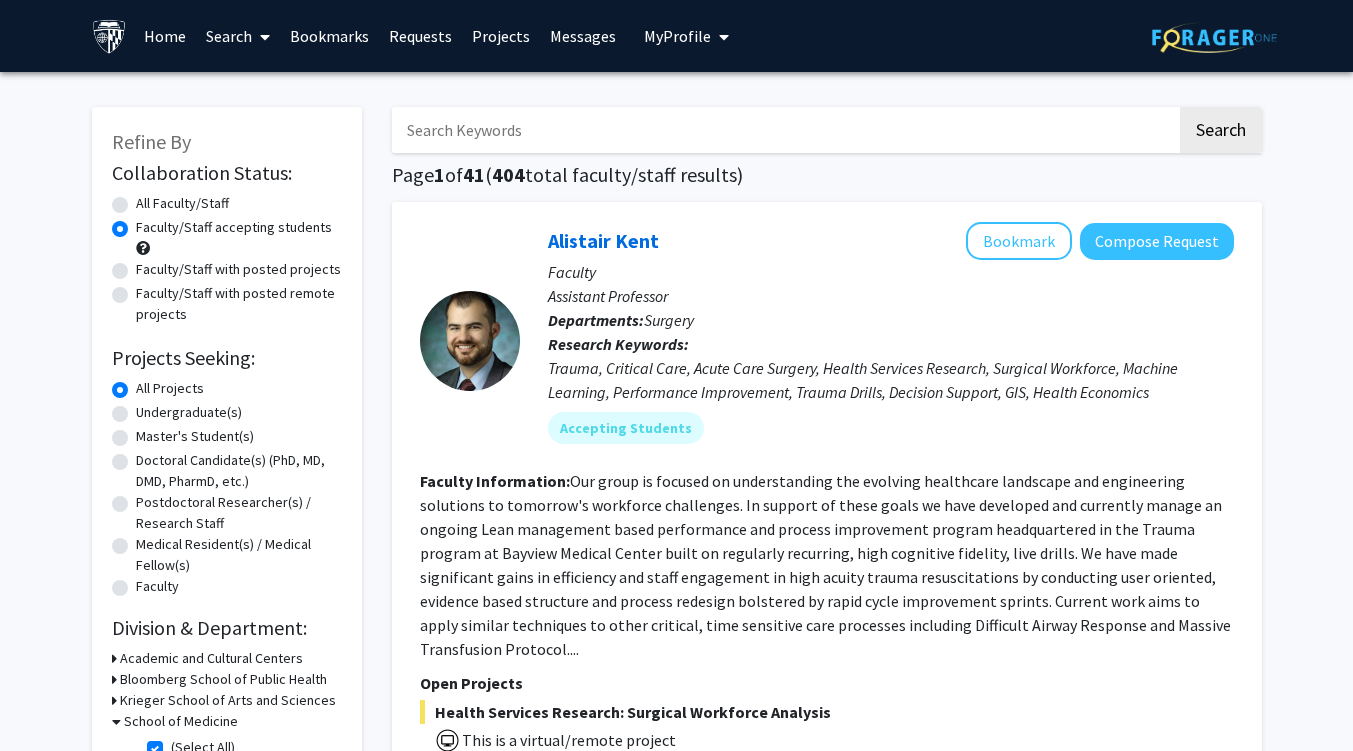 click on "Undergraduate(s)" 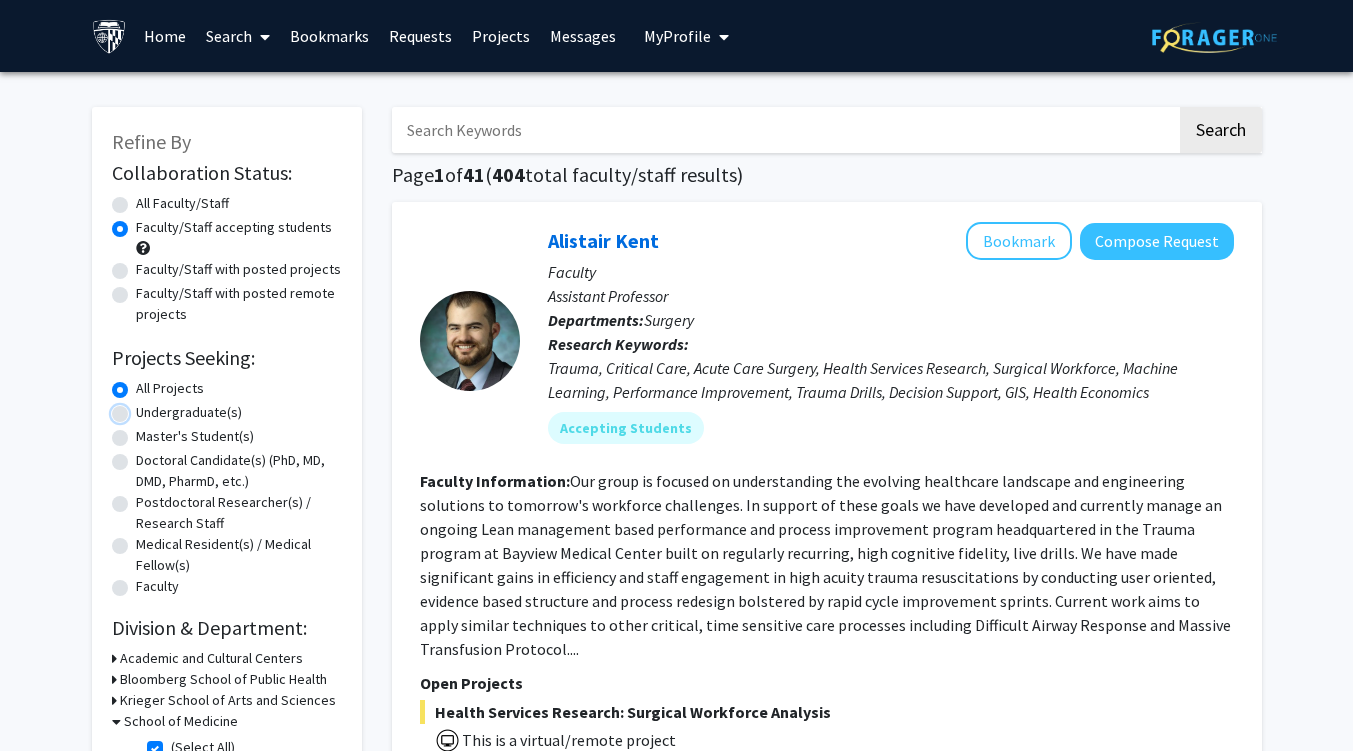click on "Undergraduate(s)" at bounding box center (142, 408) 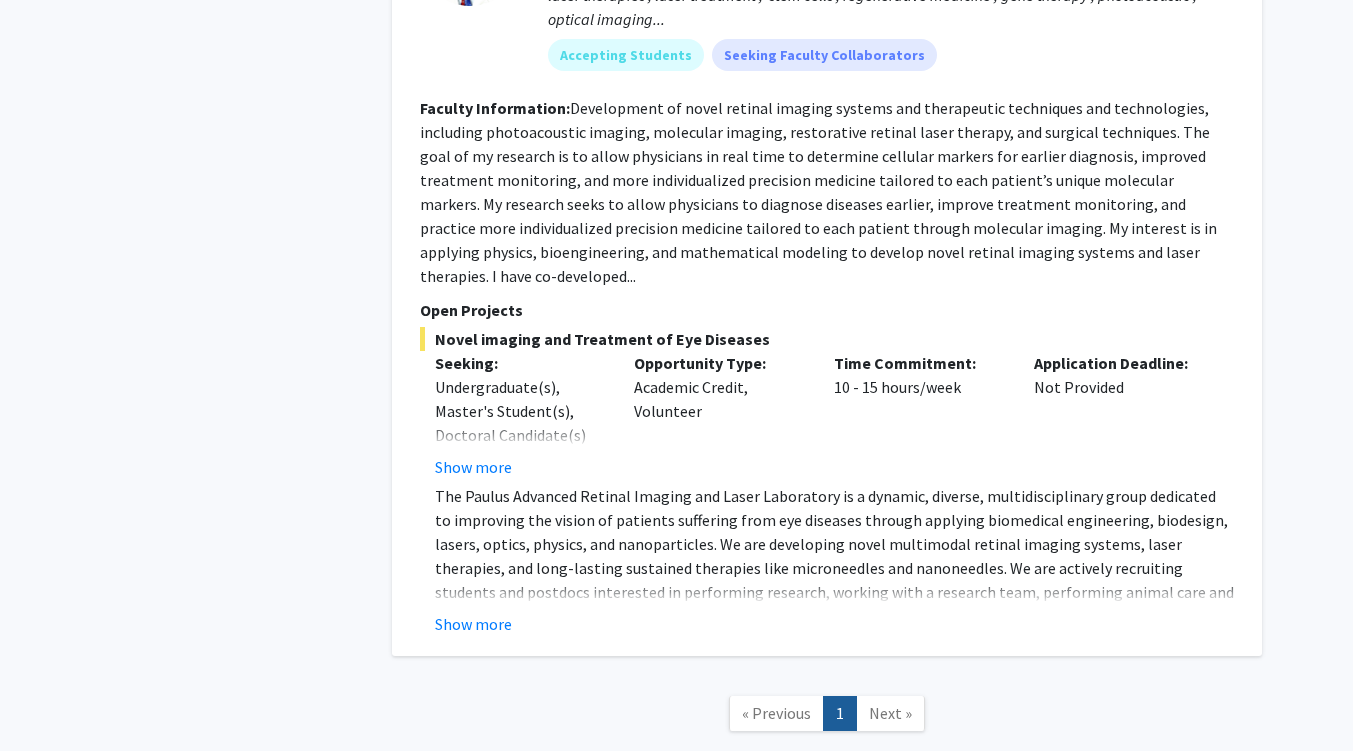 scroll, scrollTop: 3122, scrollLeft: 0, axis: vertical 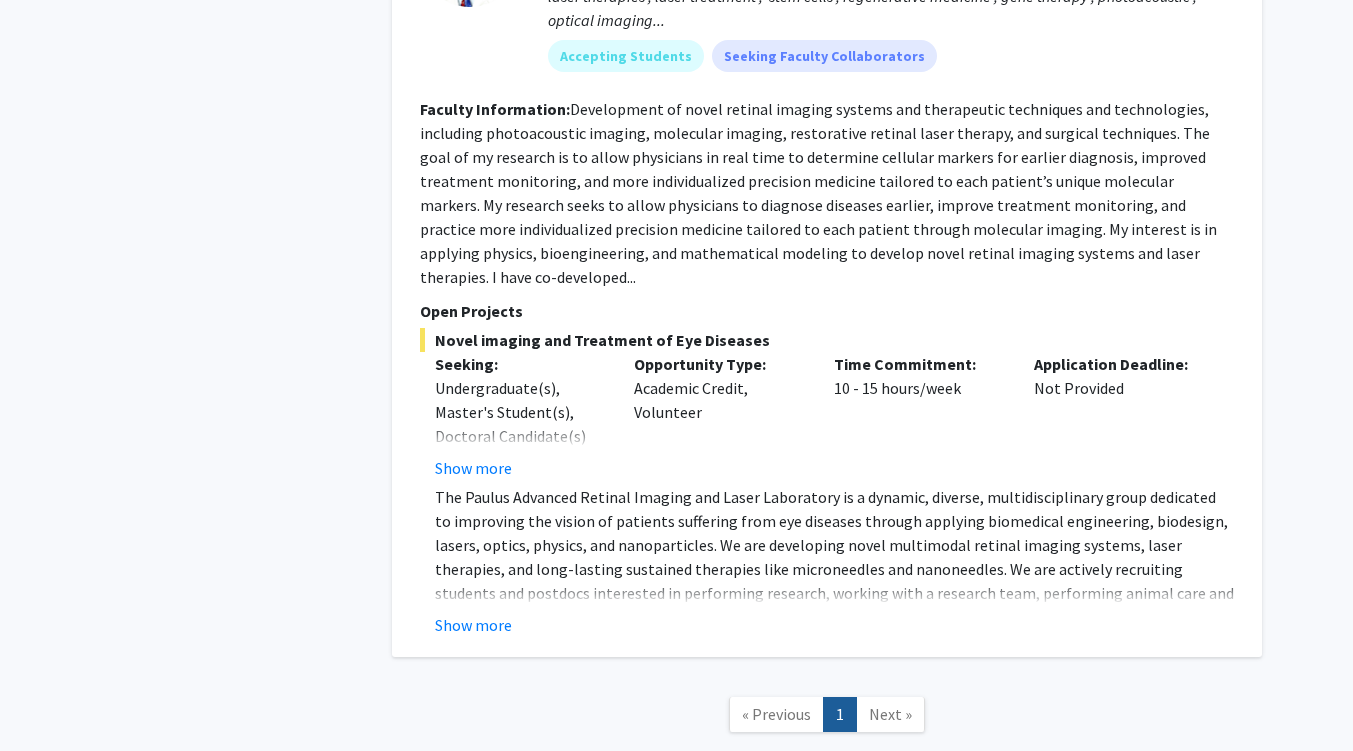 click on "The Paulus Advanced Retinal Imaging and Laser Laboratory is a dynamic, diverse, multidisciplinary group dedicated to improving the vision of patients suffering from eye diseases through applying biomedical engineering, biodesign, lasers, optics, physics, and nanoparticles. We are developing novel multimodal retinal imaging systems, laser therapies, and long-lasting sustained therapies like microneedles and nanoneedles. We are actively recruiting students and postdocs interested in performing research, working with a research team, performing animal care and handling, writing manuscript, and presenting research at premier international conferences. Our lab seeks to rapidly translate the new technology to humans to improve the sight of patients so are very interested in solving clinical needs.  Show more" 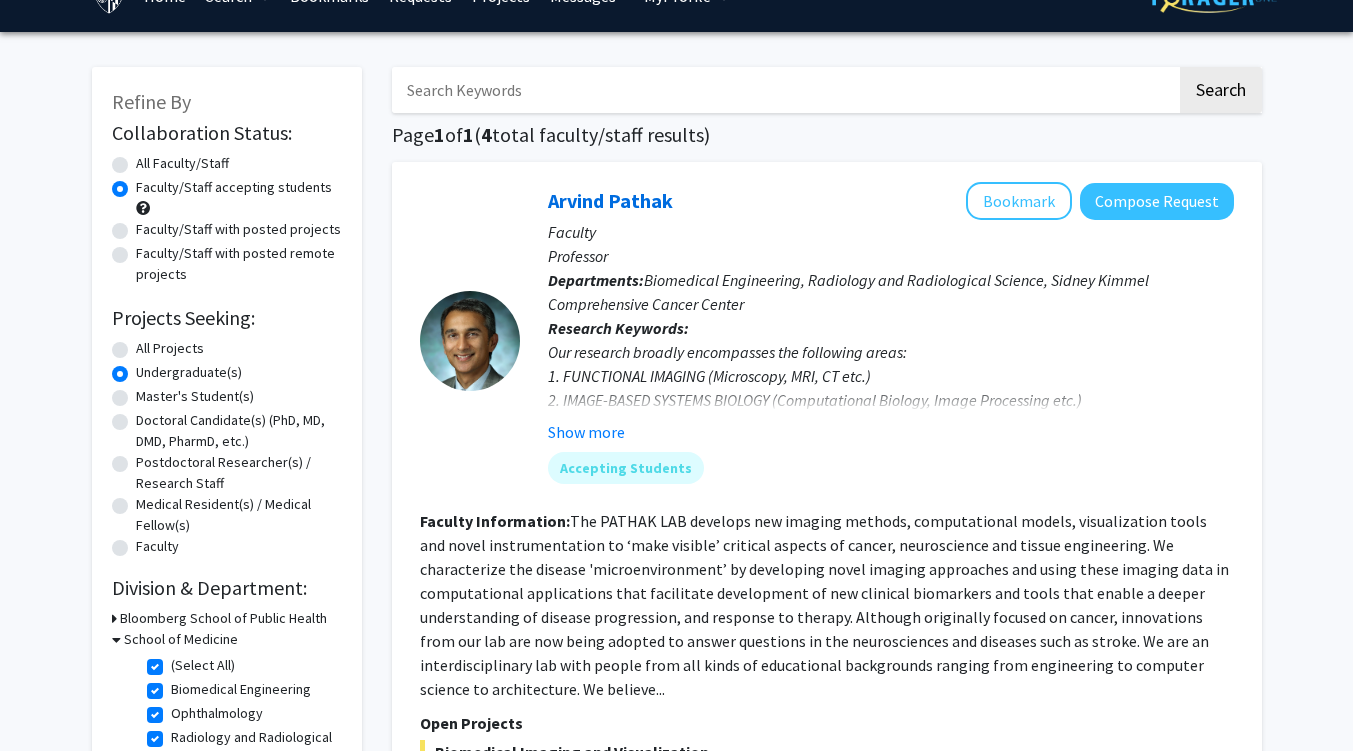 scroll, scrollTop: 44, scrollLeft: 0, axis: vertical 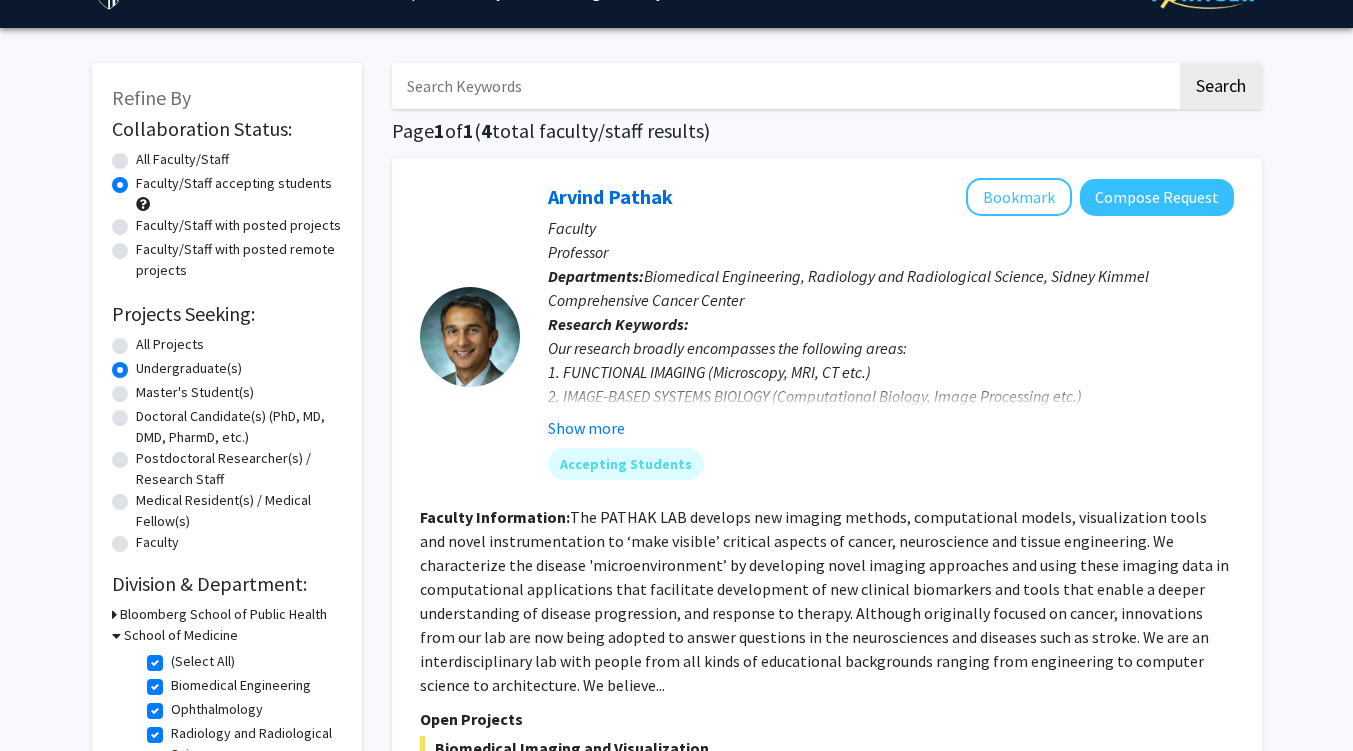 click on "All Projects" 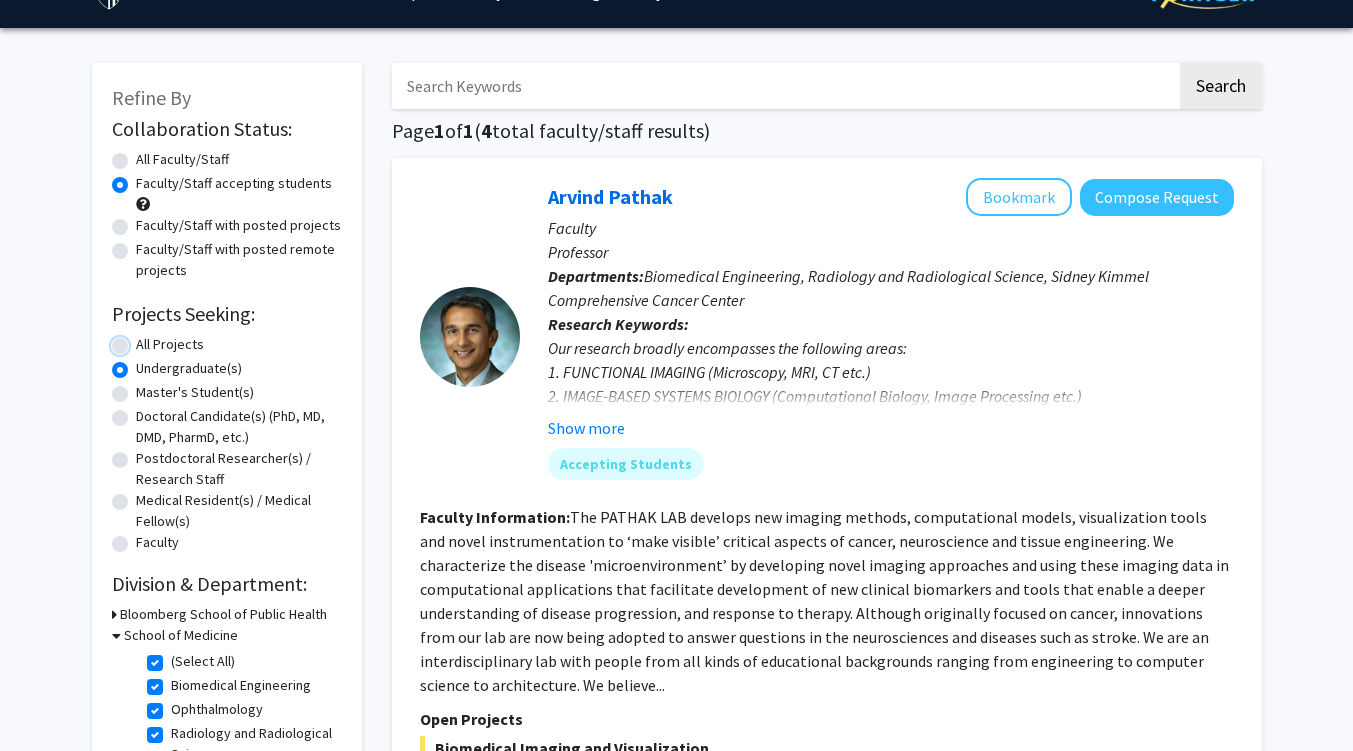 click on "All Projects" at bounding box center (142, 340) 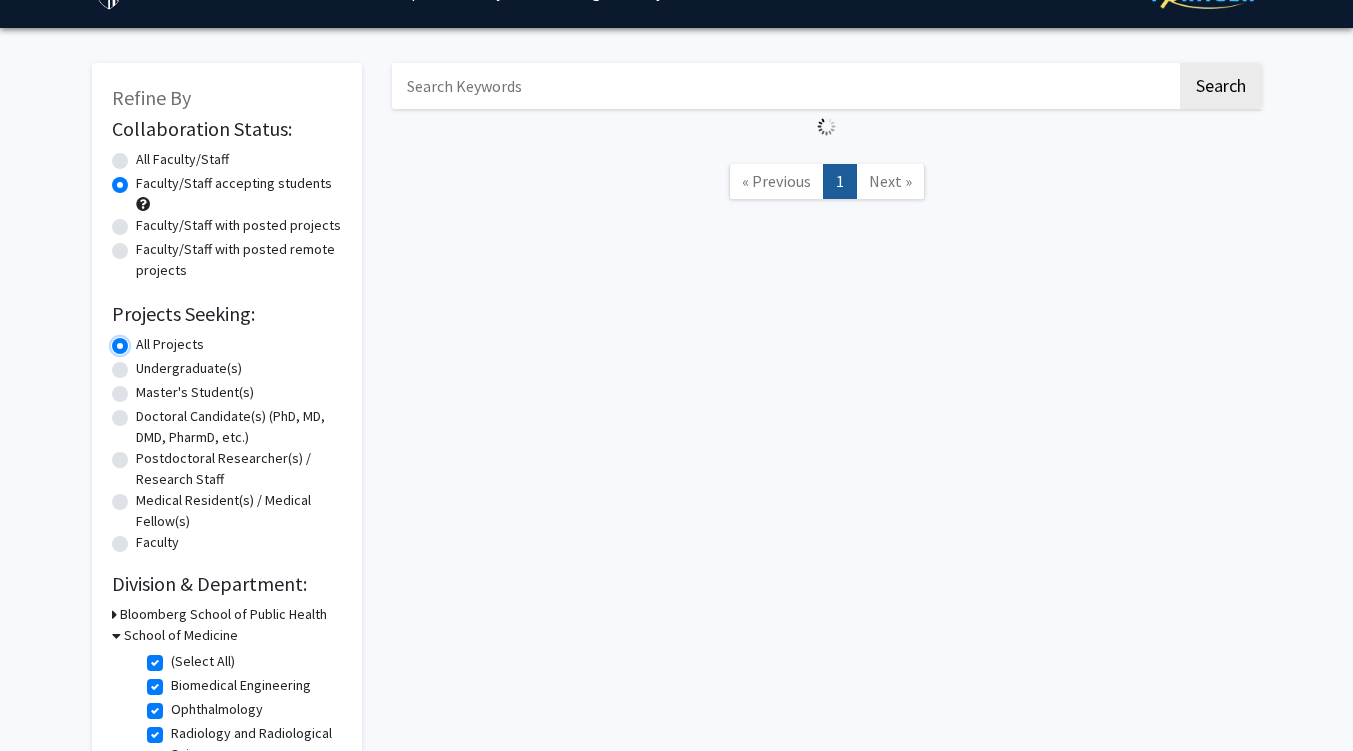scroll, scrollTop: 0, scrollLeft: 0, axis: both 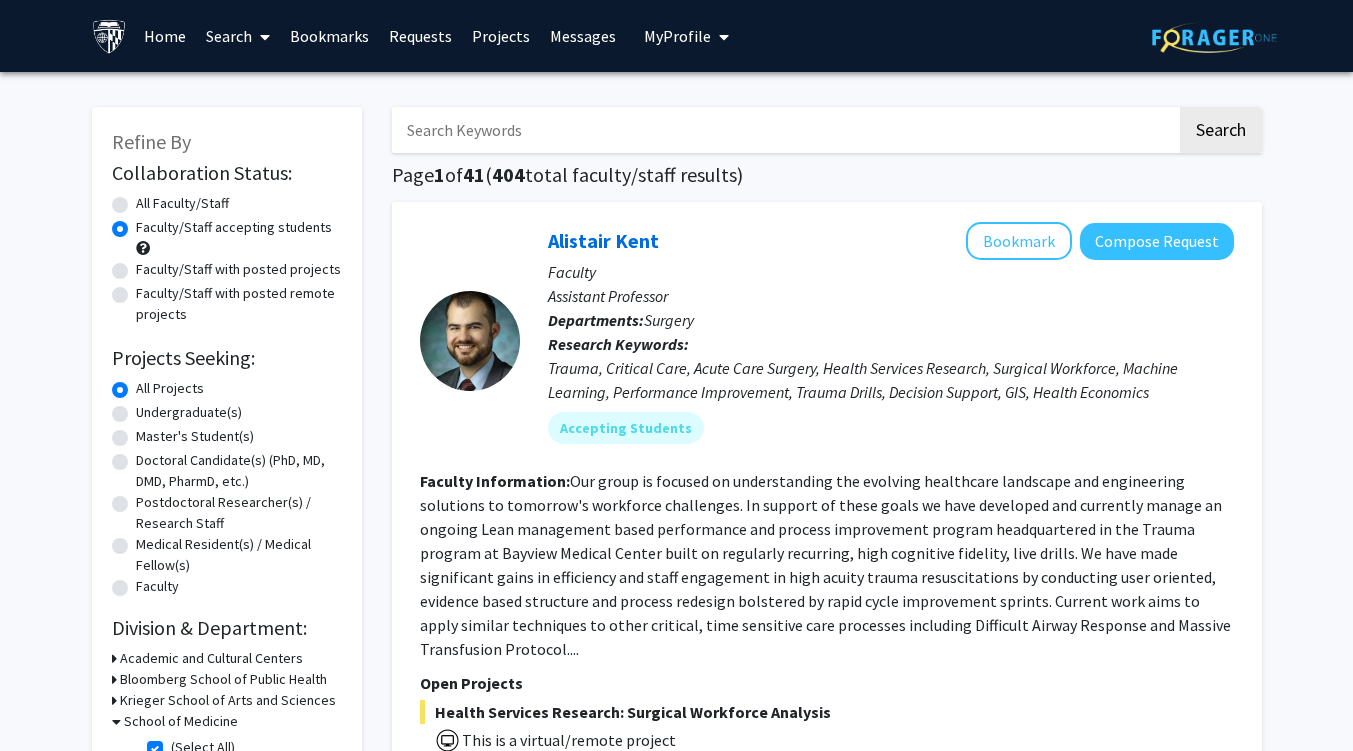 click on "Faculty/Staff with posted projects" 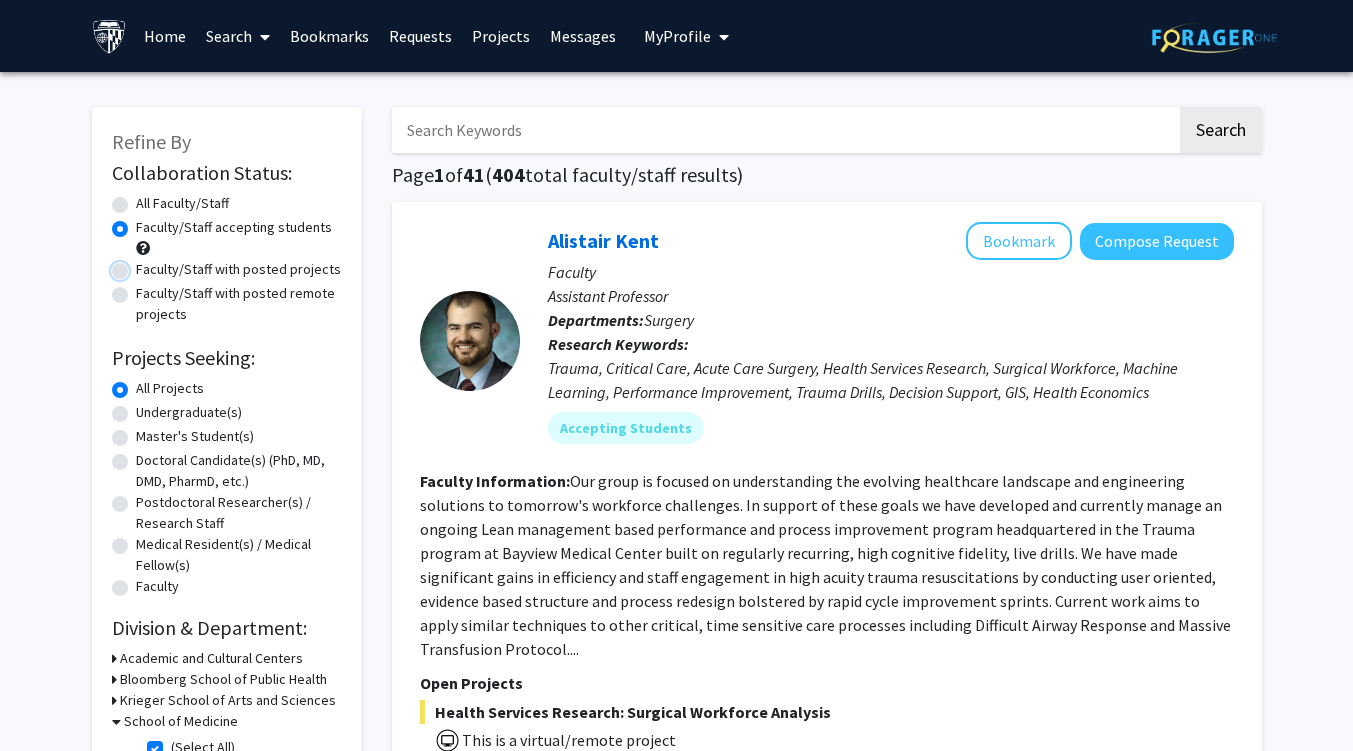 click on "Faculty/Staff with posted projects" at bounding box center [142, 265] 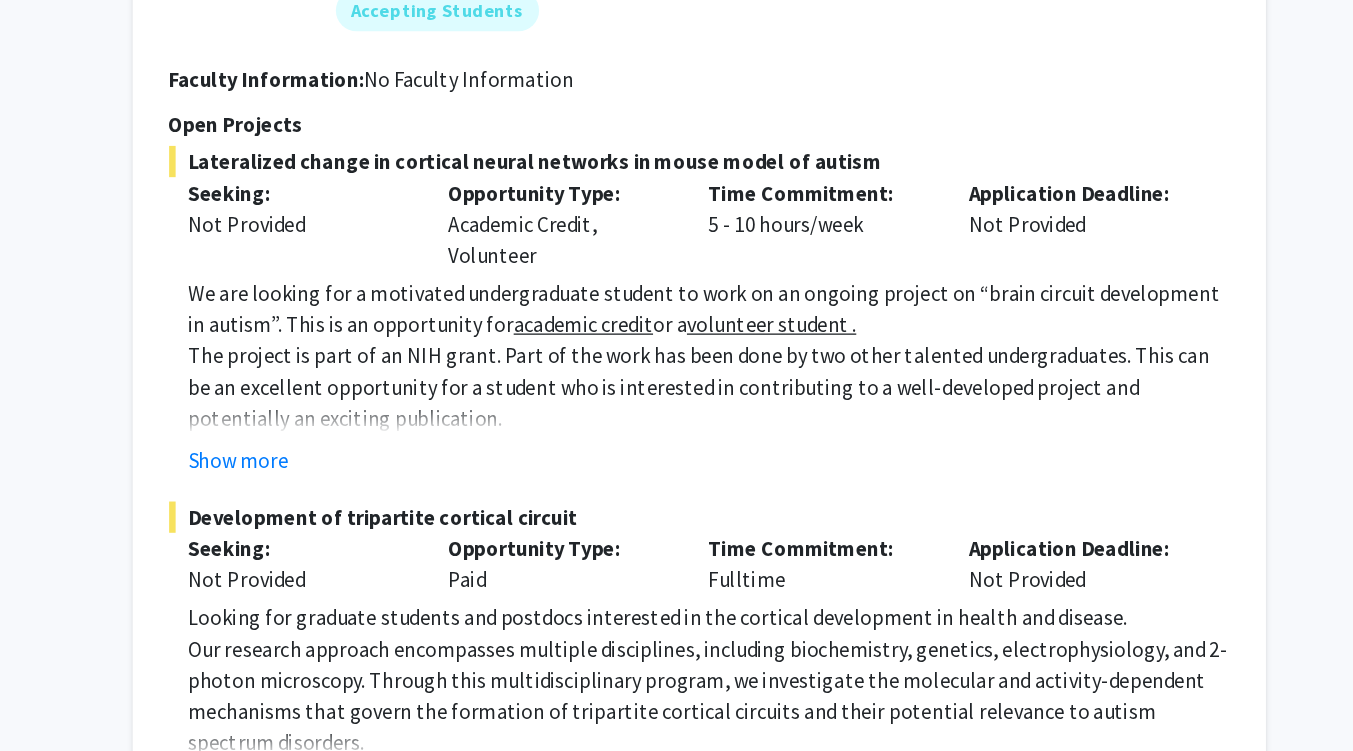 scroll, scrollTop: 2880, scrollLeft: 0, axis: vertical 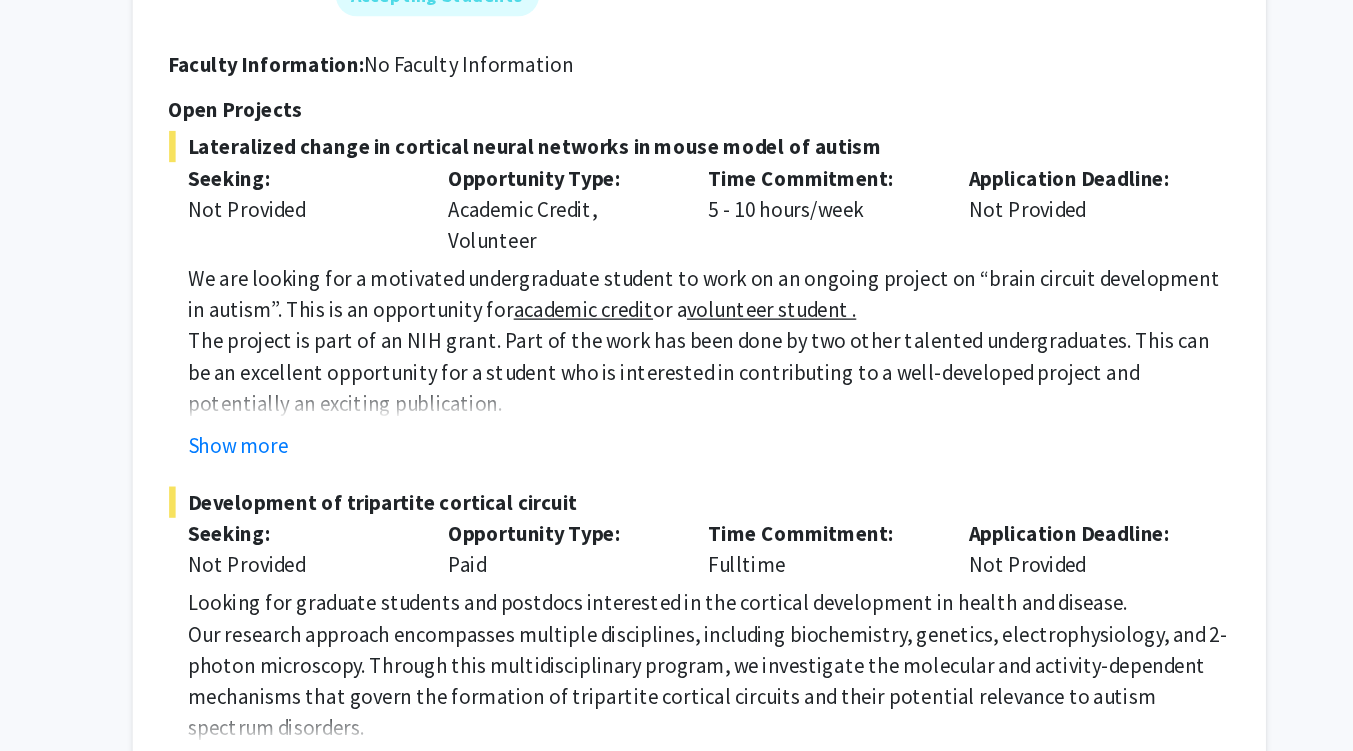 click on "Show more" 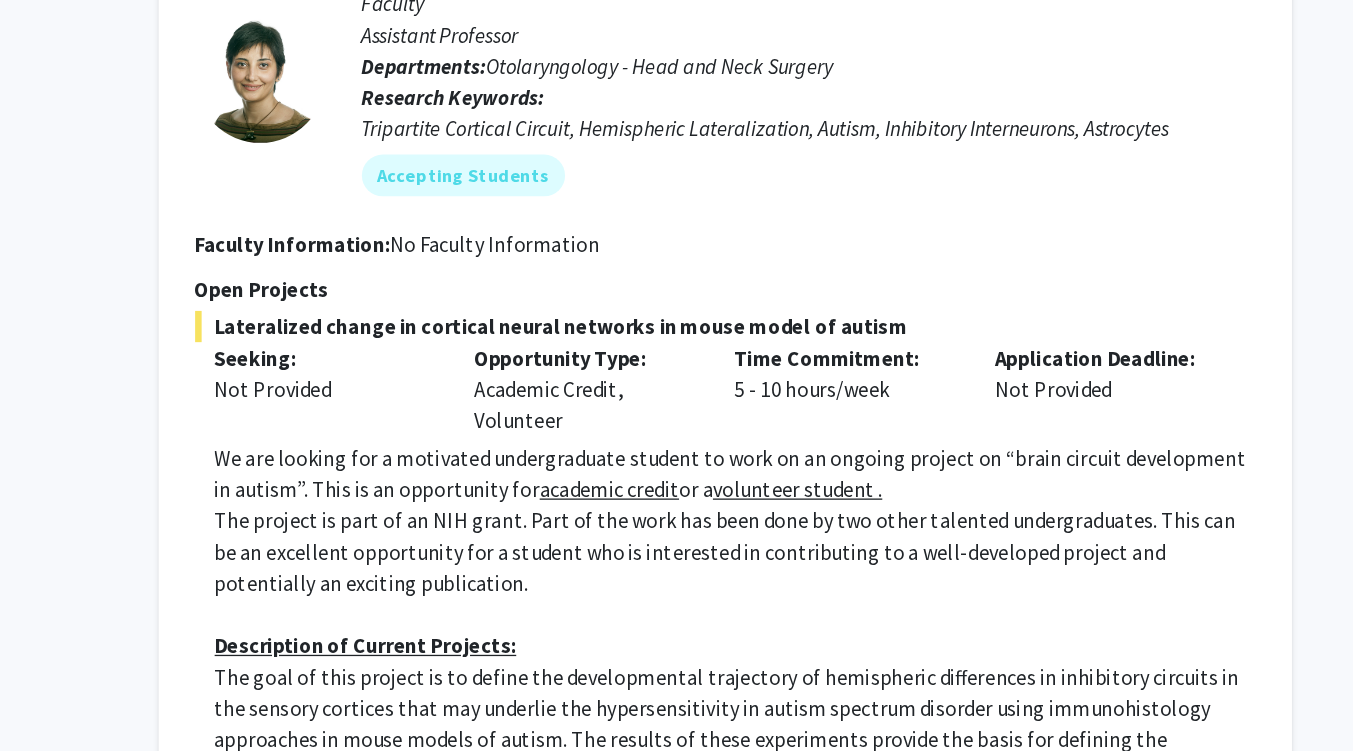 scroll, scrollTop: 2727, scrollLeft: 0, axis: vertical 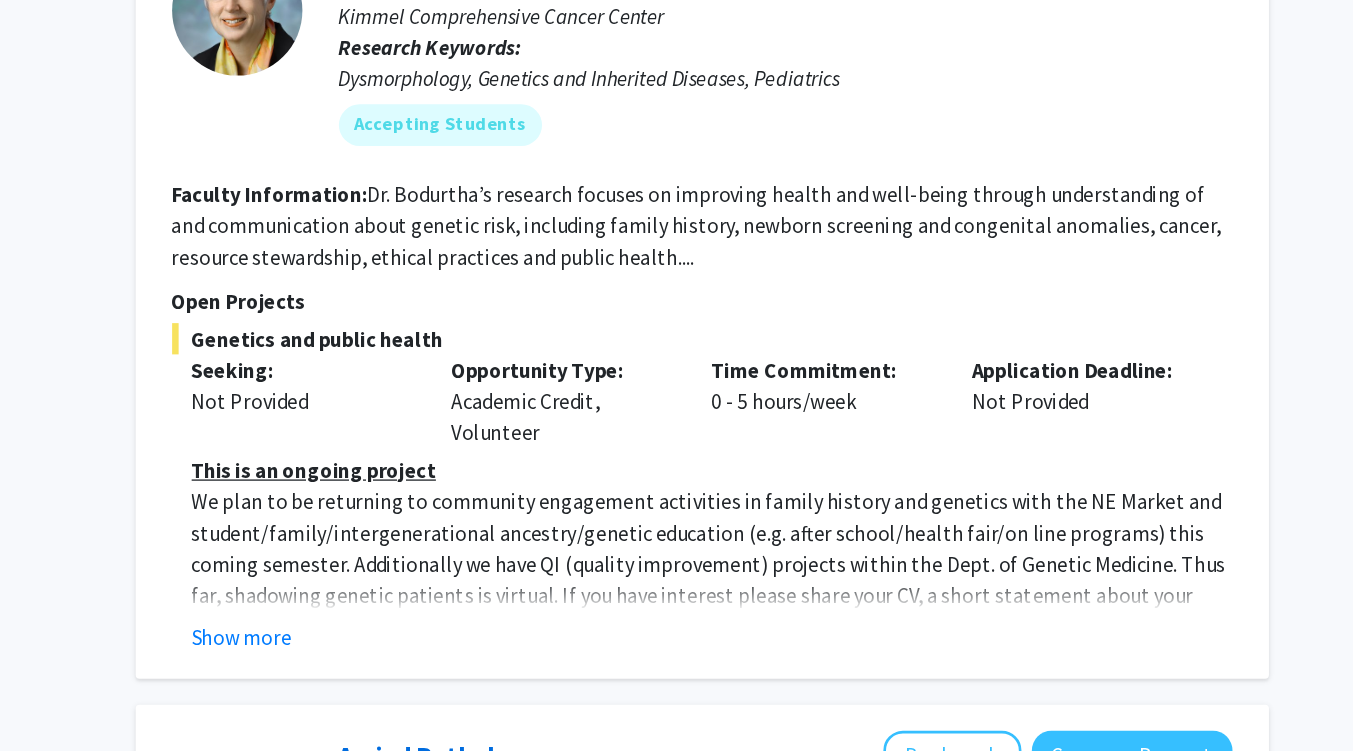 click on "Show more" 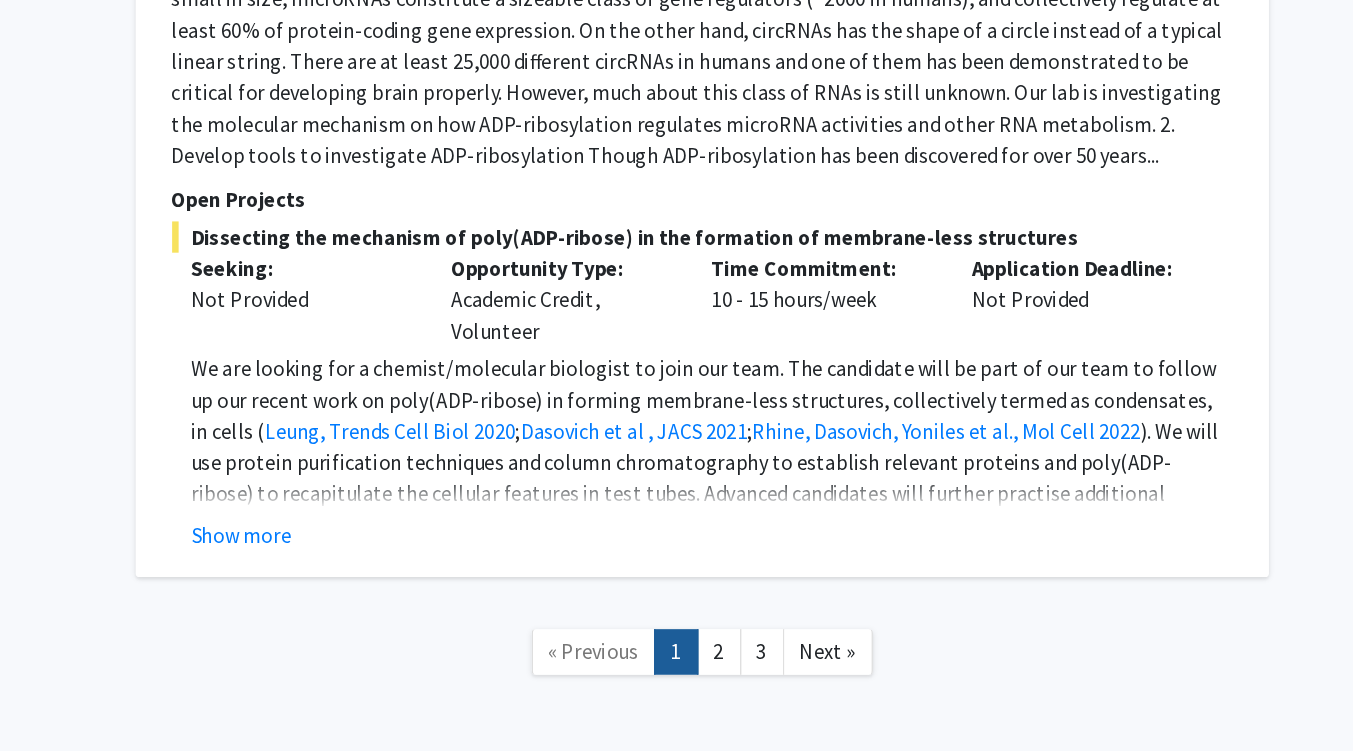 scroll, scrollTop: 9101, scrollLeft: 0, axis: vertical 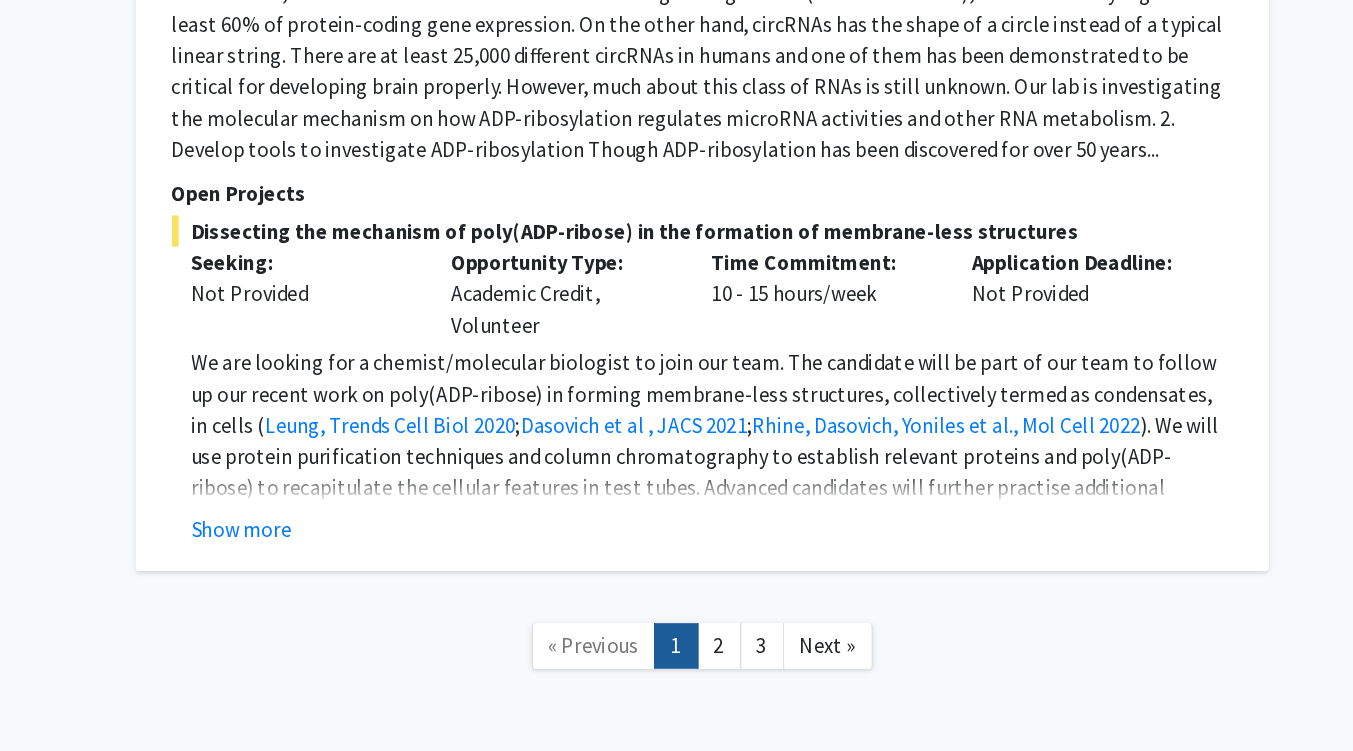 click on "2" 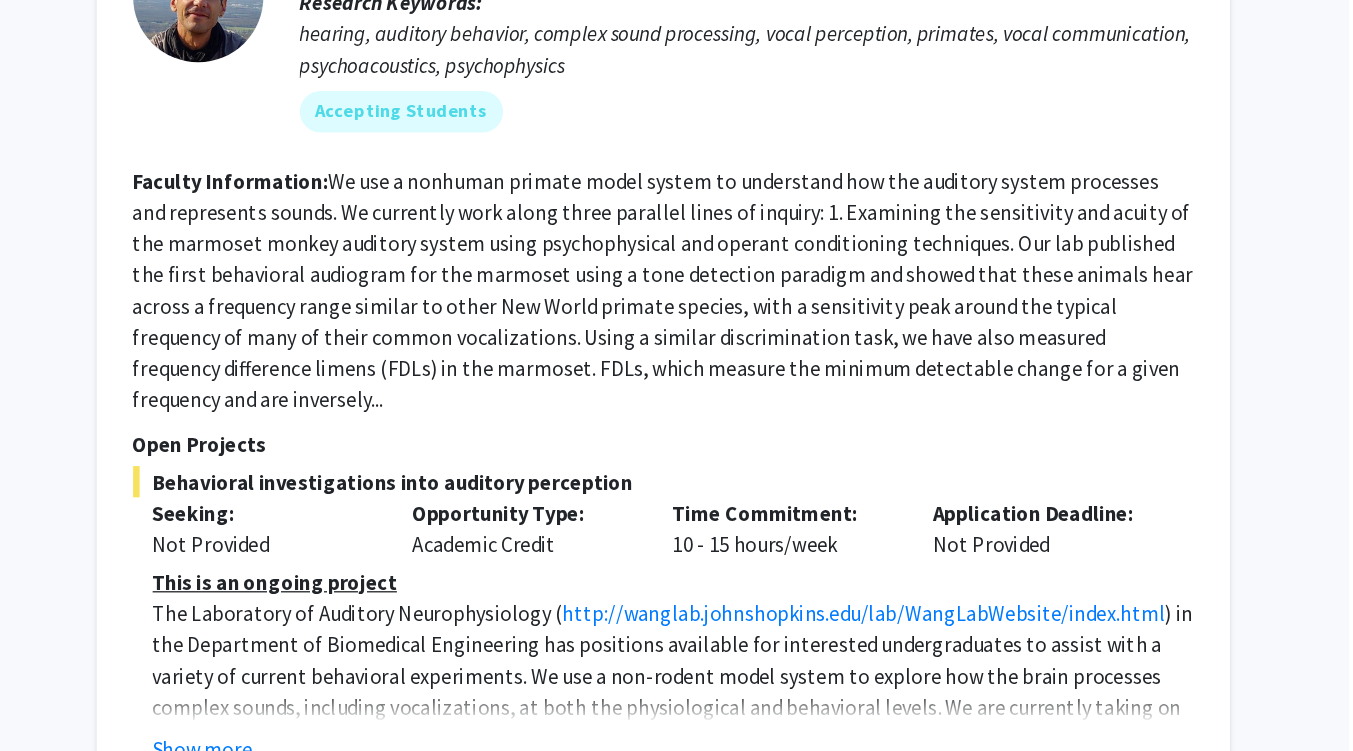 scroll, scrollTop: 4014, scrollLeft: 0, axis: vertical 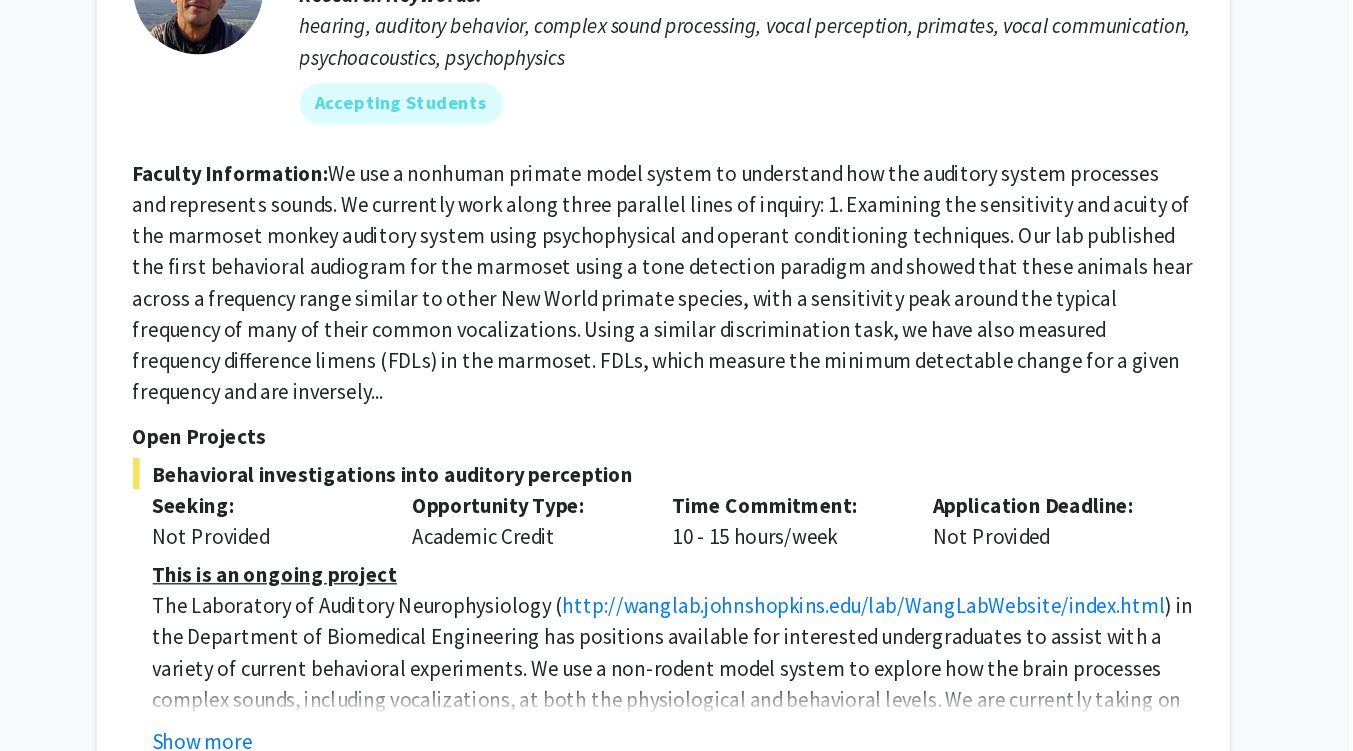 click on "Show more" 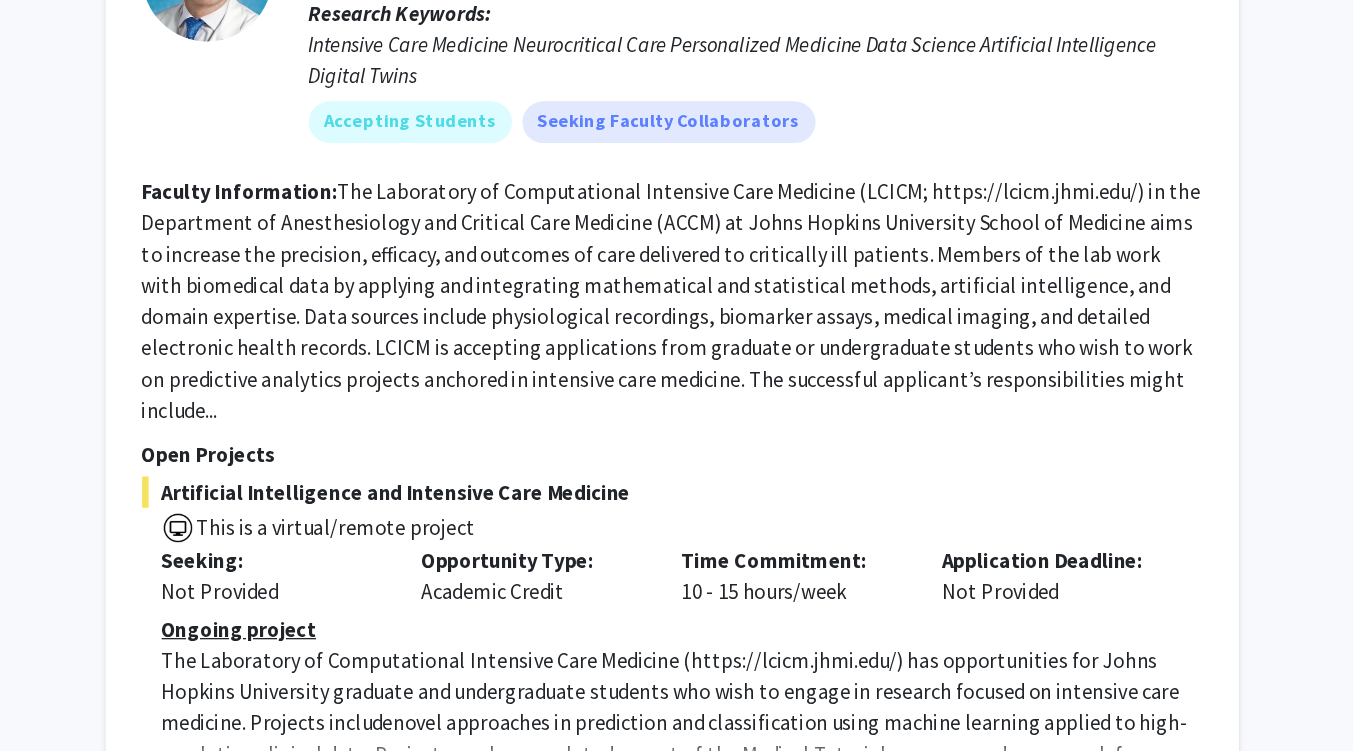 scroll, scrollTop: 5878, scrollLeft: 0, axis: vertical 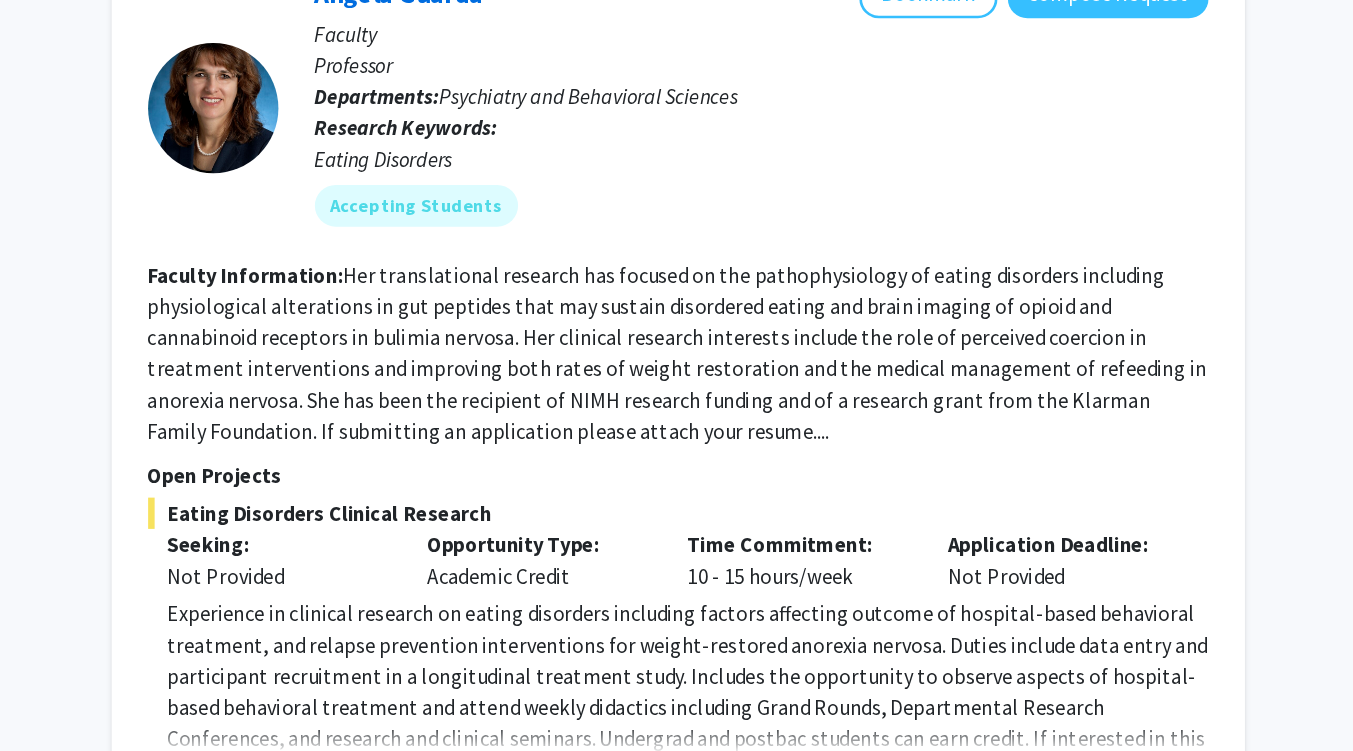 click on "Show more" 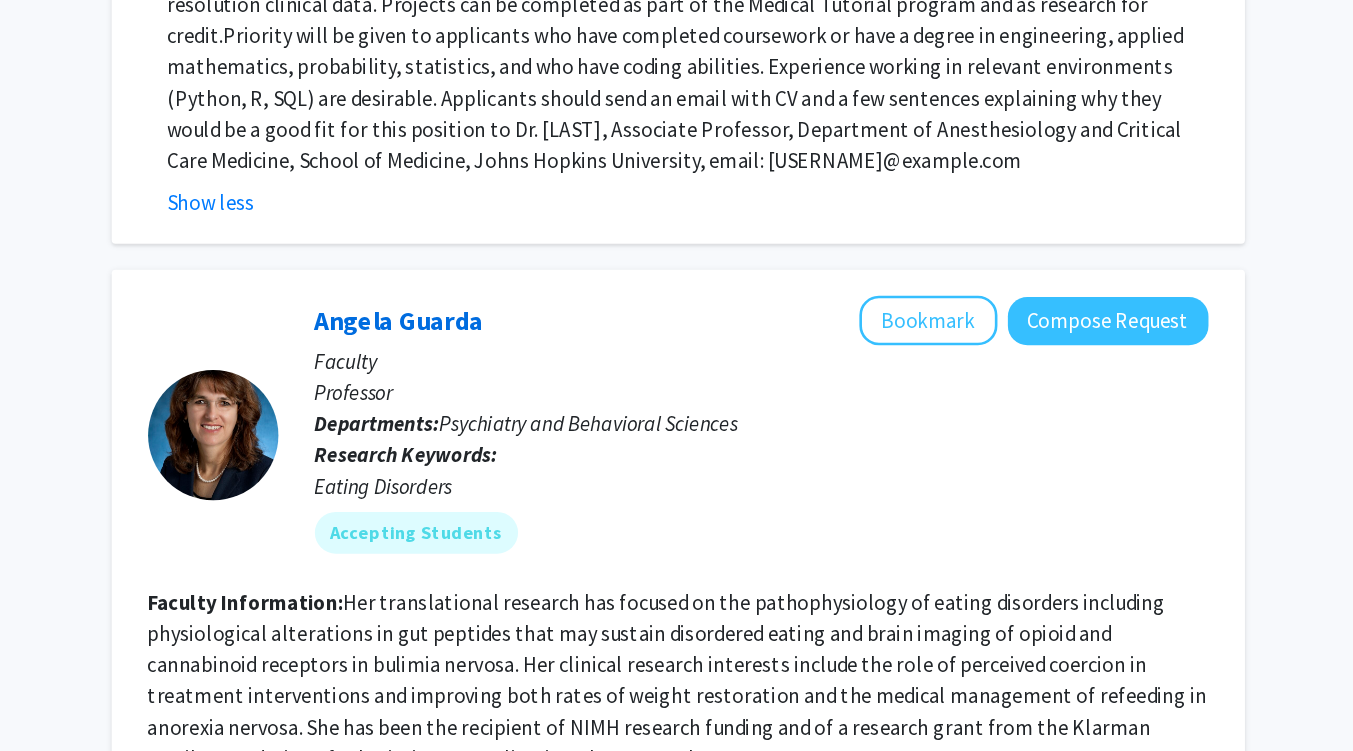 scroll, scrollTop: 6627, scrollLeft: 0, axis: vertical 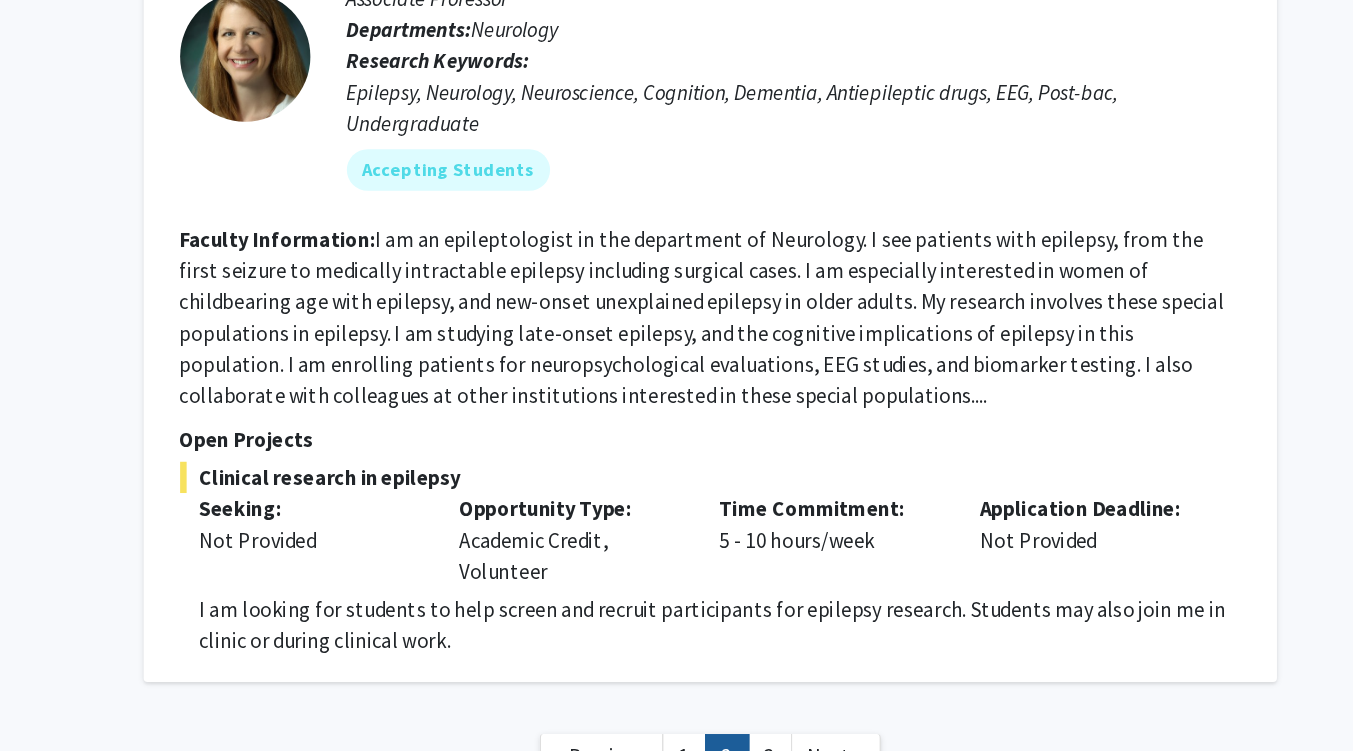 click on "3" 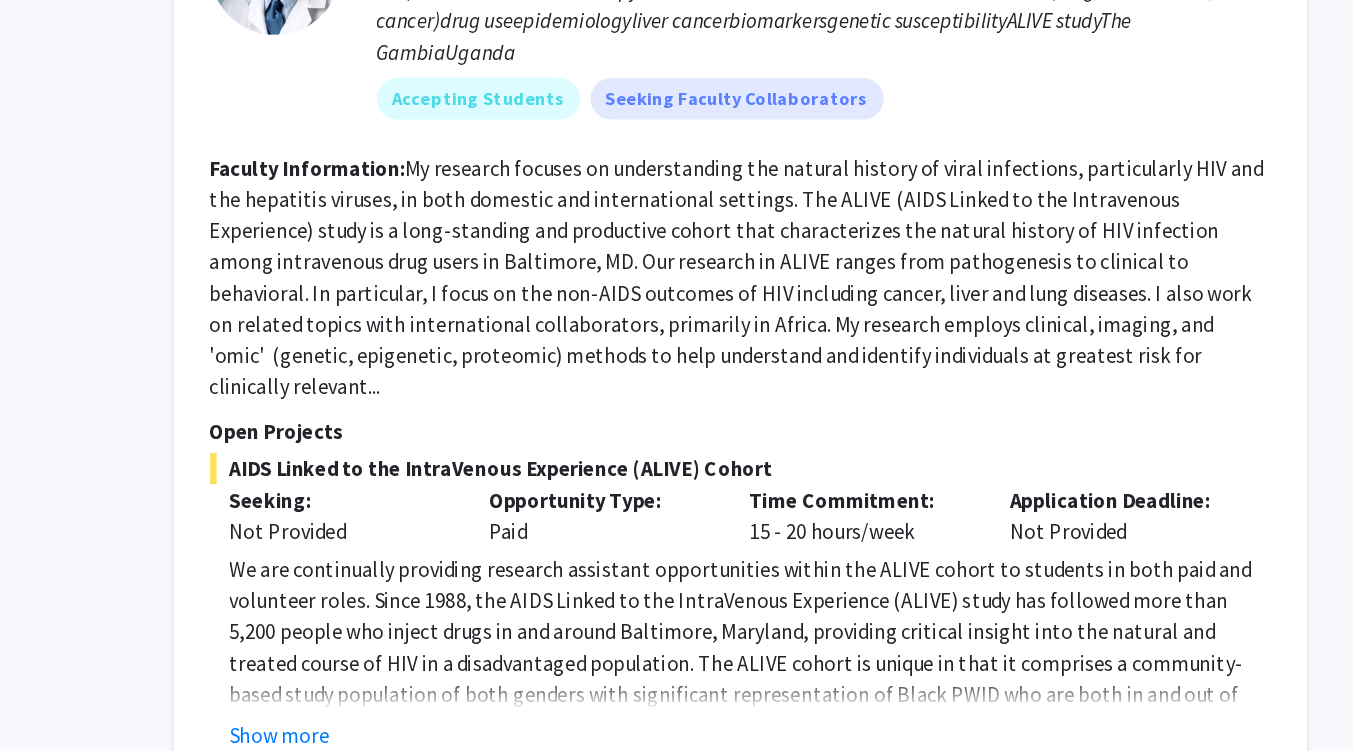 scroll, scrollTop: 948, scrollLeft: 0, axis: vertical 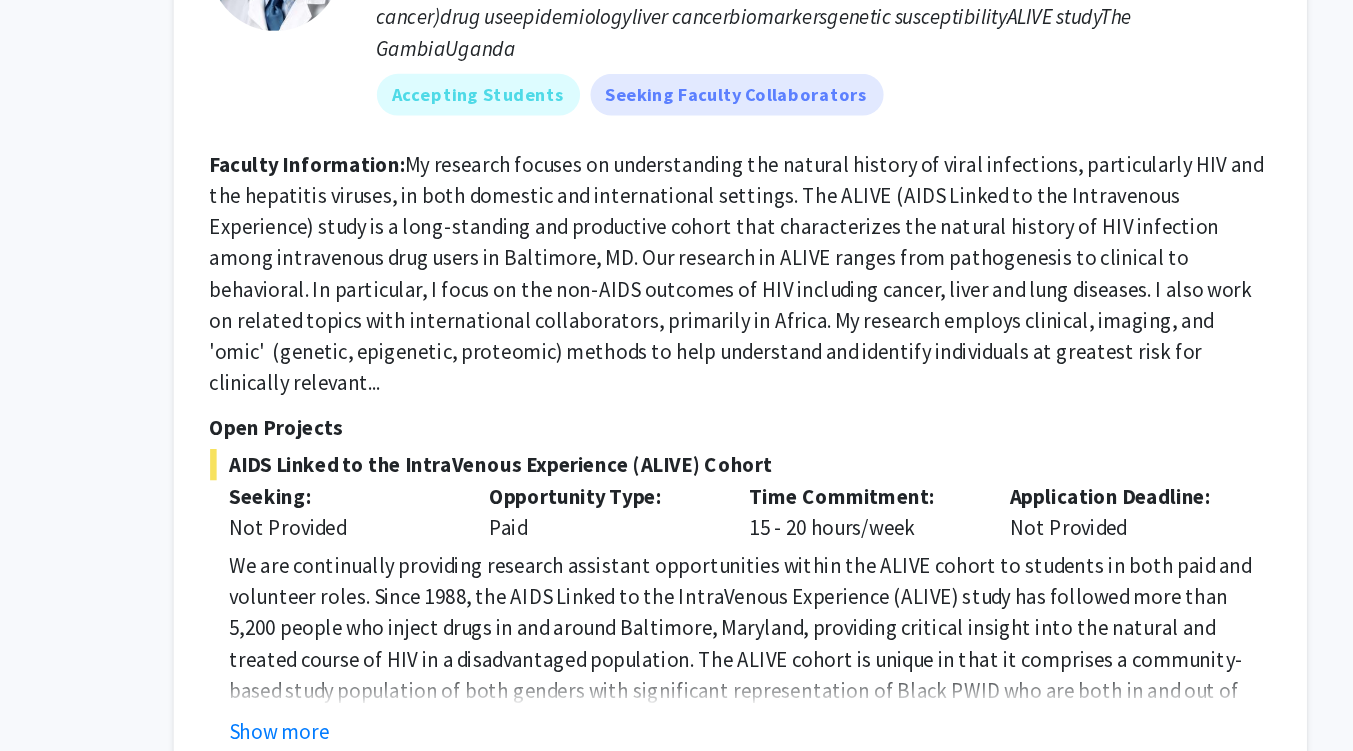 click on "Show more" 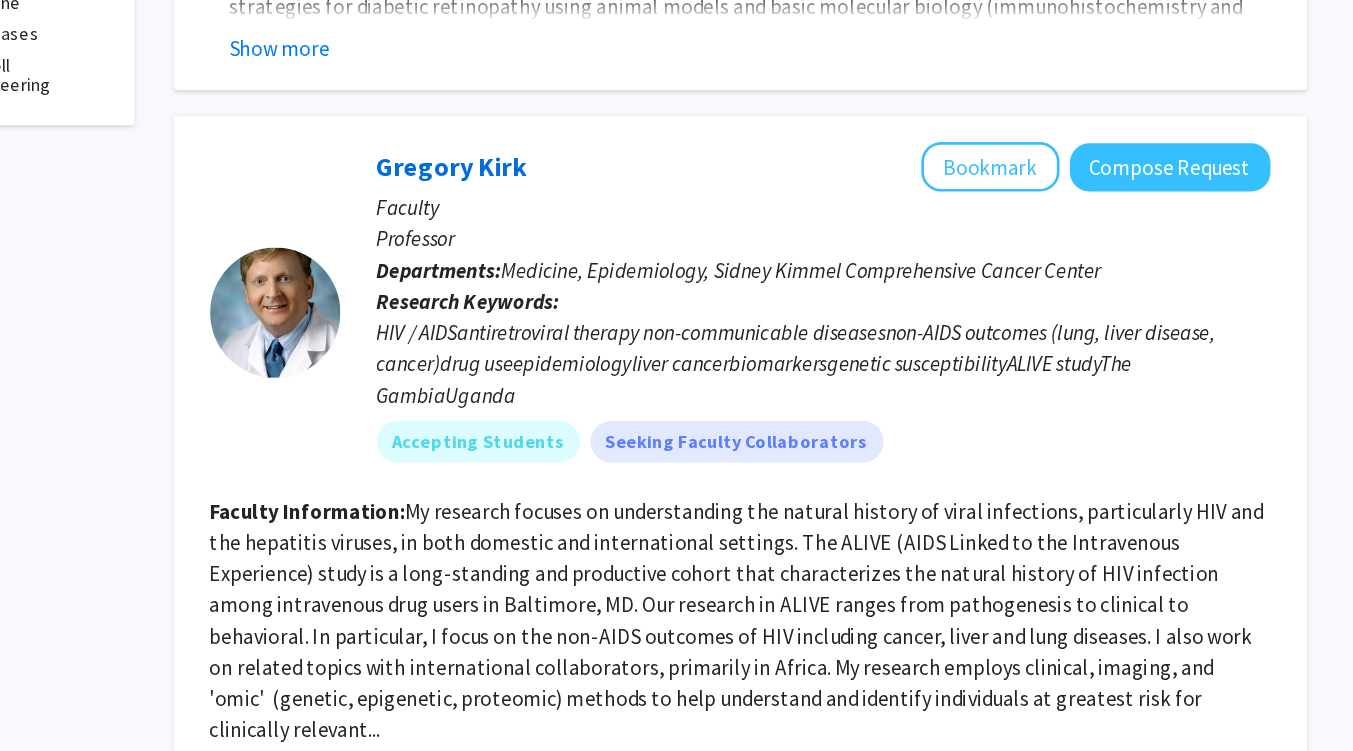 scroll, scrollTop: 854, scrollLeft: 0, axis: vertical 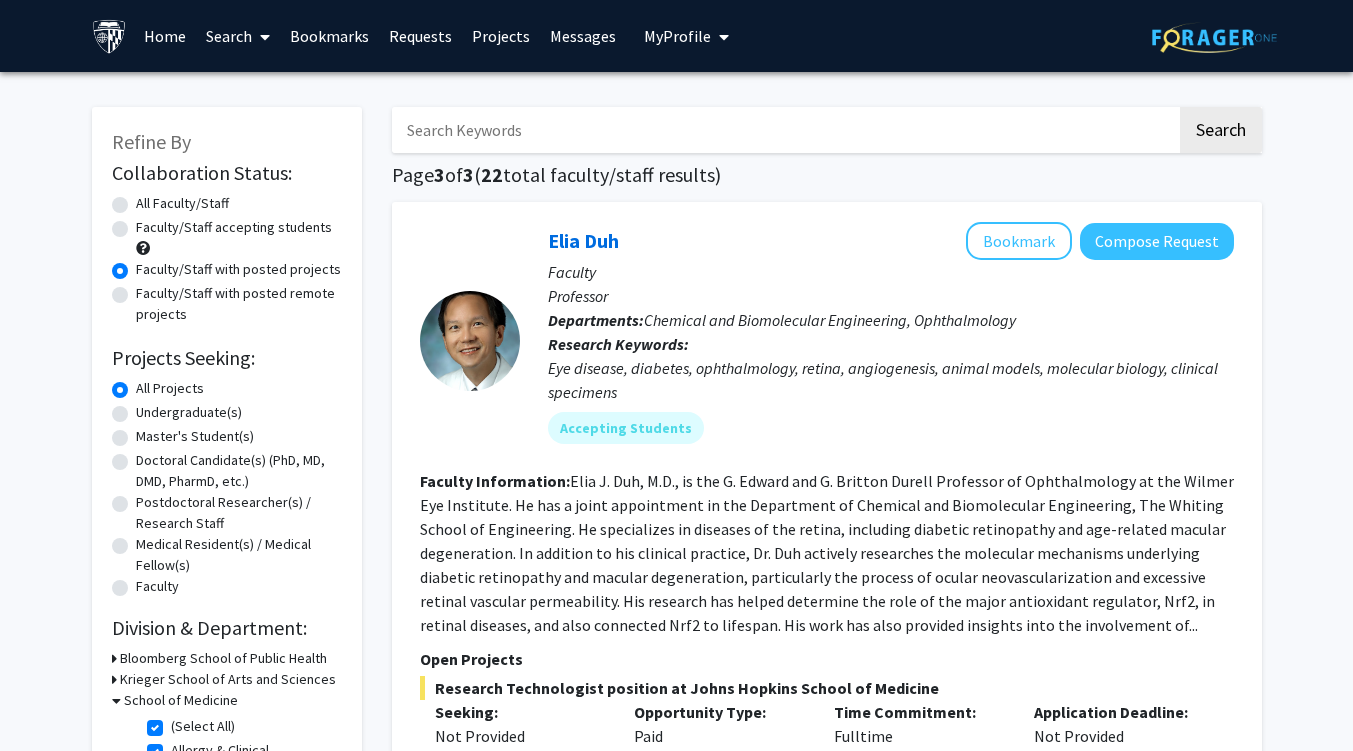 click on "Faculty/Staff accepting students" 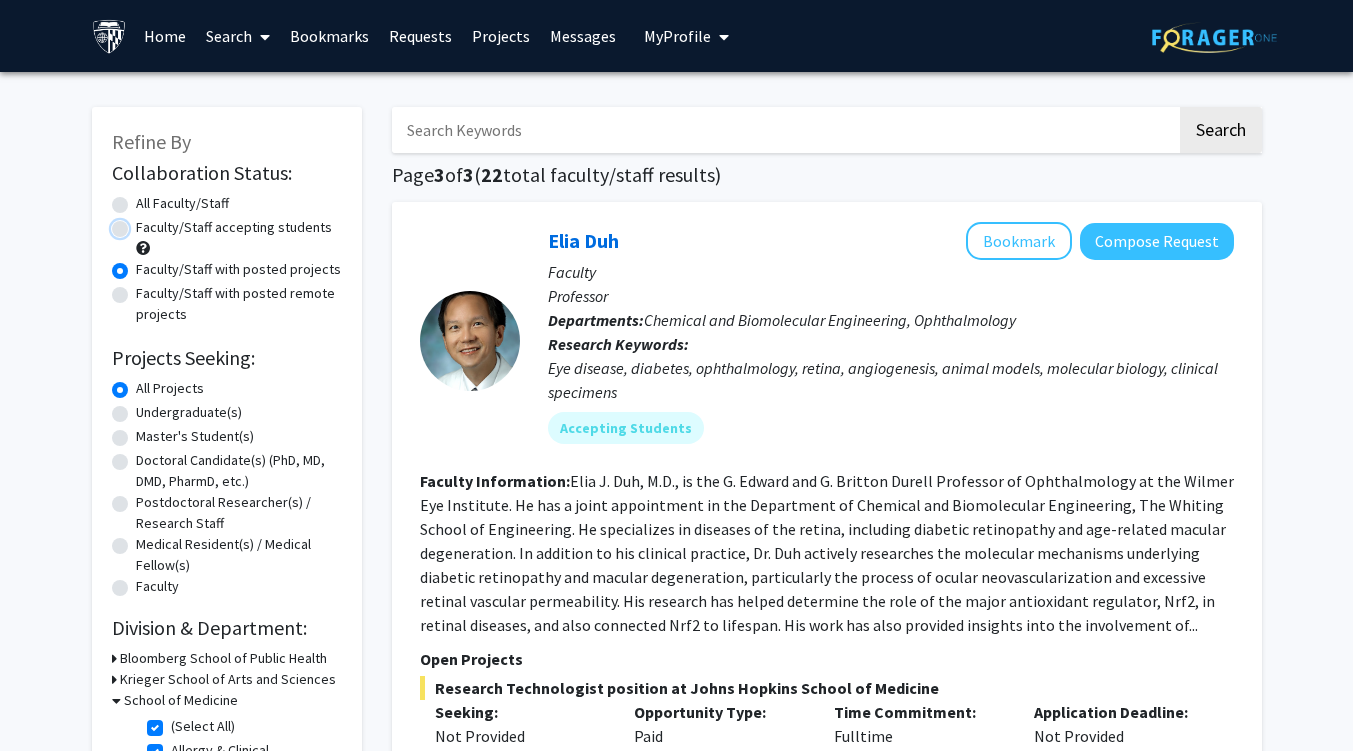 click on "Faculty/Staff accepting students" at bounding box center [142, 223] 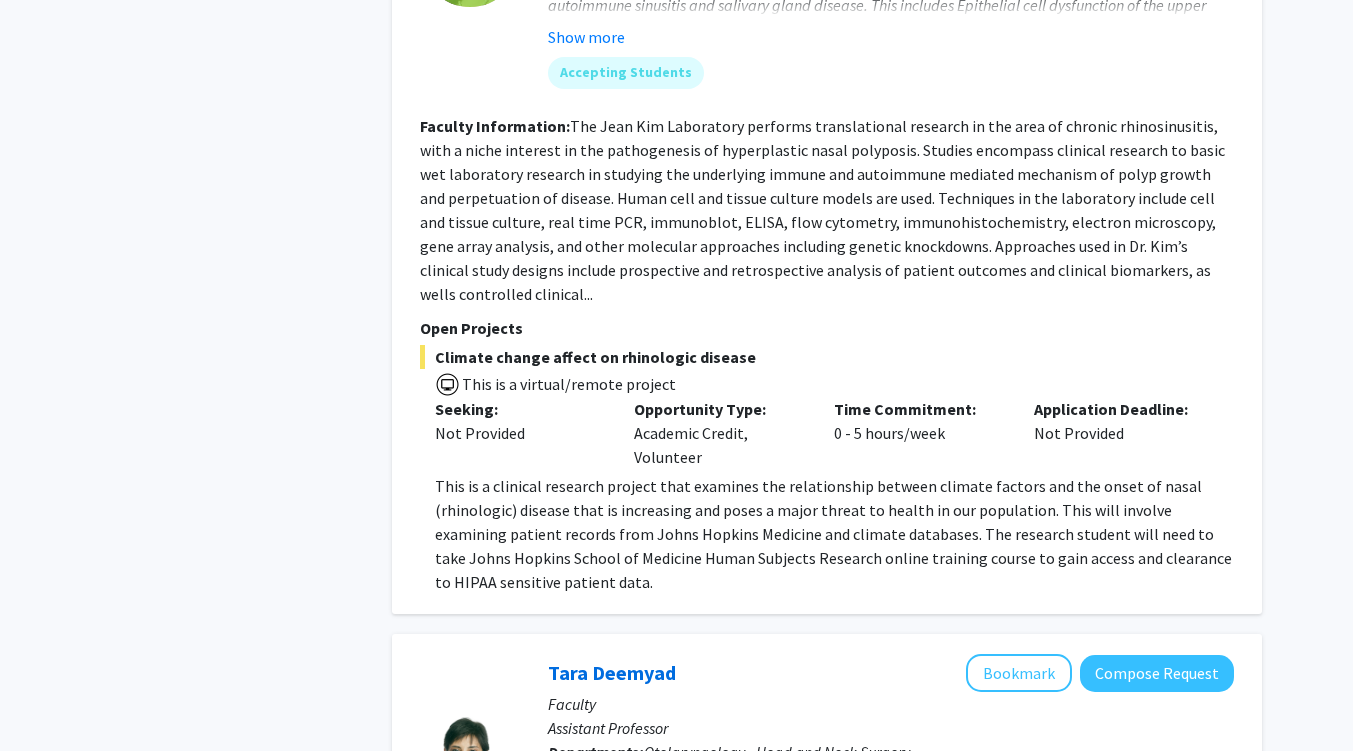 scroll, scrollTop: 2216, scrollLeft: 0, axis: vertical 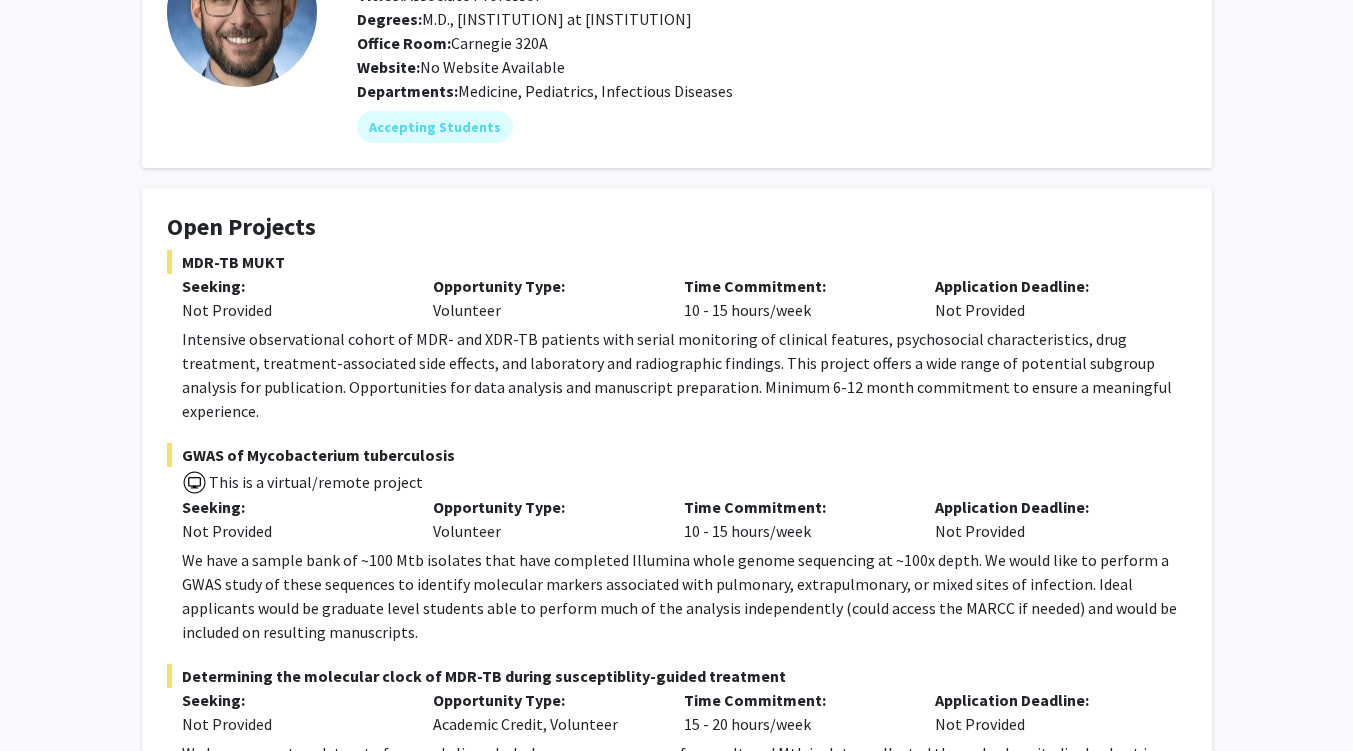 click on "Intensive observational cohort of MDR- and XDR-TB patients with serial monitoring of clinical features, psychosocial characteristics, drug treatment, treatment-associated side effects, and laboratory and radiographic findings. This project offers a wide range of potential subgroup analysis for publication. Opportunities for data analysis and manuscript preparation. Minimum 6-12 month commitment to ensure a meaningful experience." 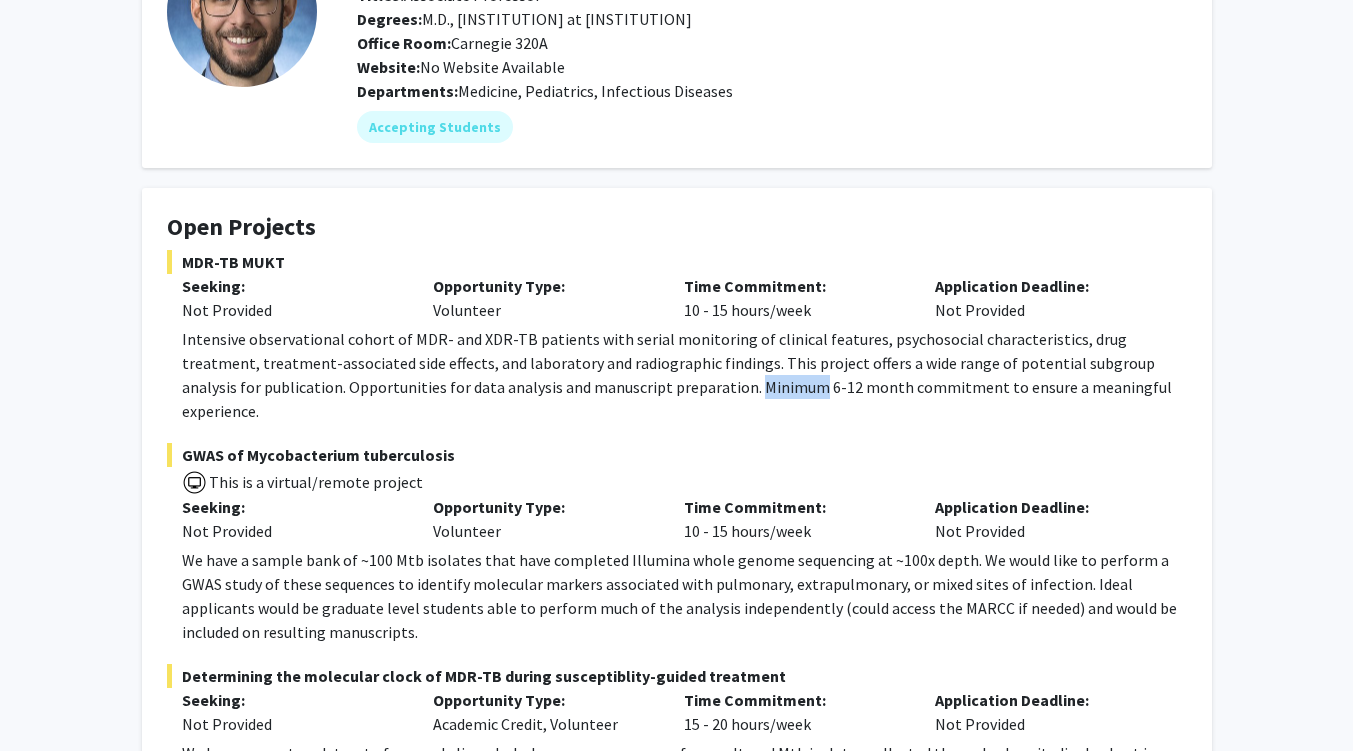 click on "Intensive observational cohort of MDR- and XDR-TB patients with serial monitoring of clinical features, psychosocial characteristics, drug treatment, treatment-associated side effects, and laboratory and radiographic findings. This project offers a wide range of potential subgroup analysis for publication. Opportunities for data analysis and manuscript preparation. Minimum 6-12 month commitment to ensure a meaningful experience." 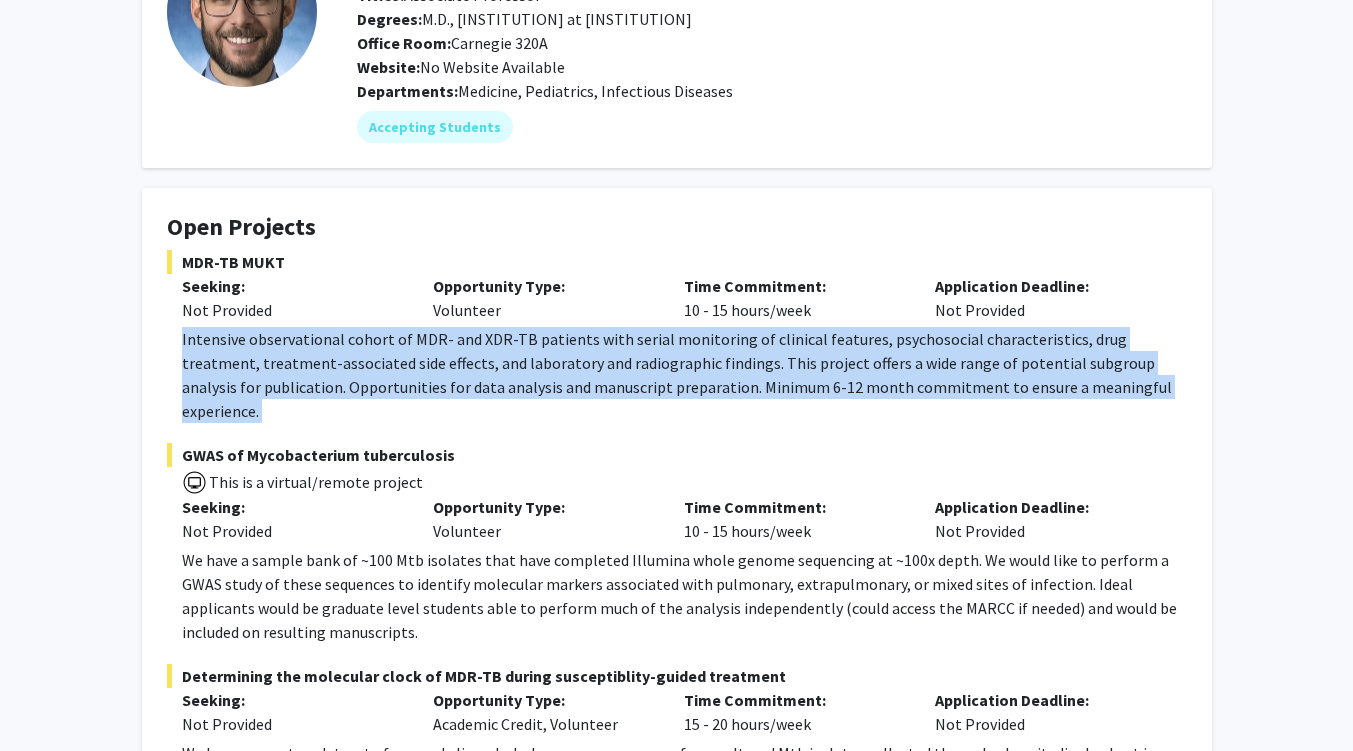 click on "Intensive observational cohort of MDR- and XDR-TB patients with serial monitoring of clinical features, psychosocial characteristics, drug treatment, treatment-associated side effects, and laboratory and radiographic findings. This project offers a wide range of potential subgroup analysis for publication. Opportunities for data analysis and manuscript preparation. Minimum 6-12 month commitment to ensure a meaningful experience." 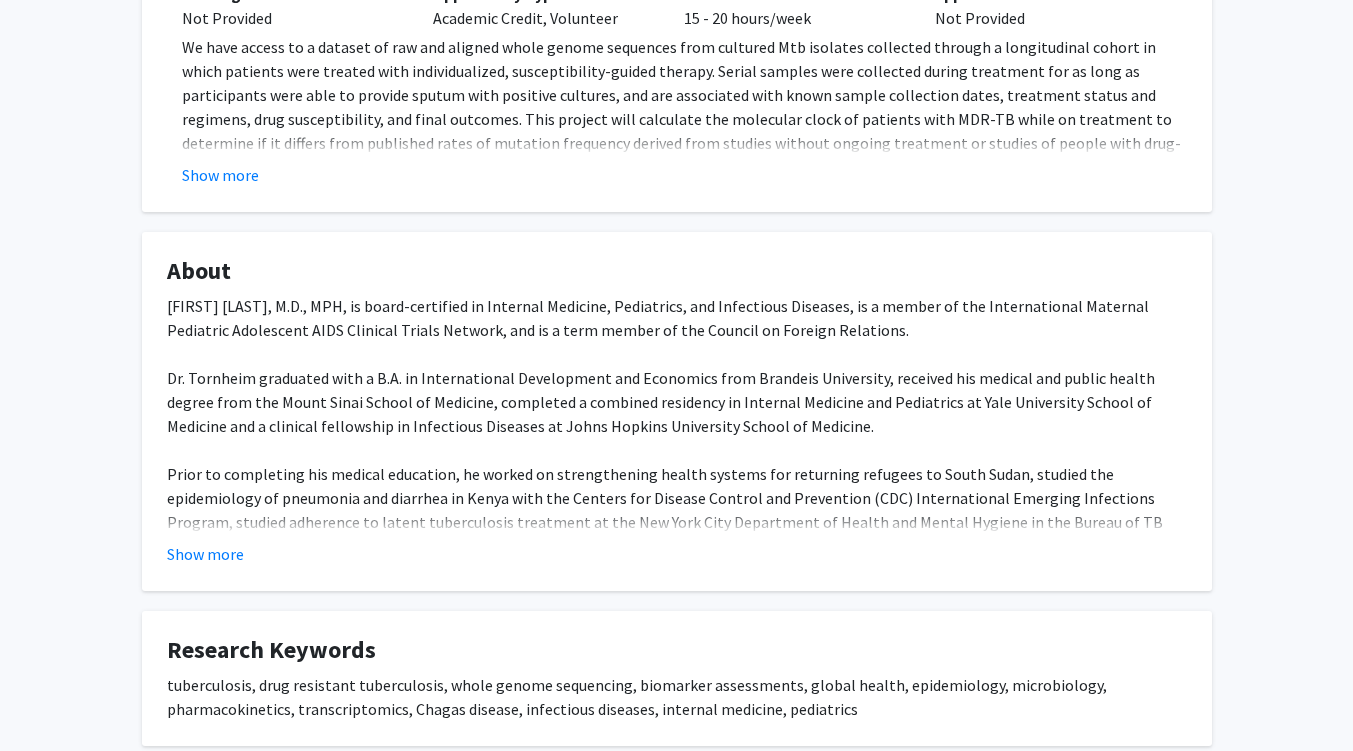 scroll, scrollTop: 886, scrollLeft: 0, axis: vertical 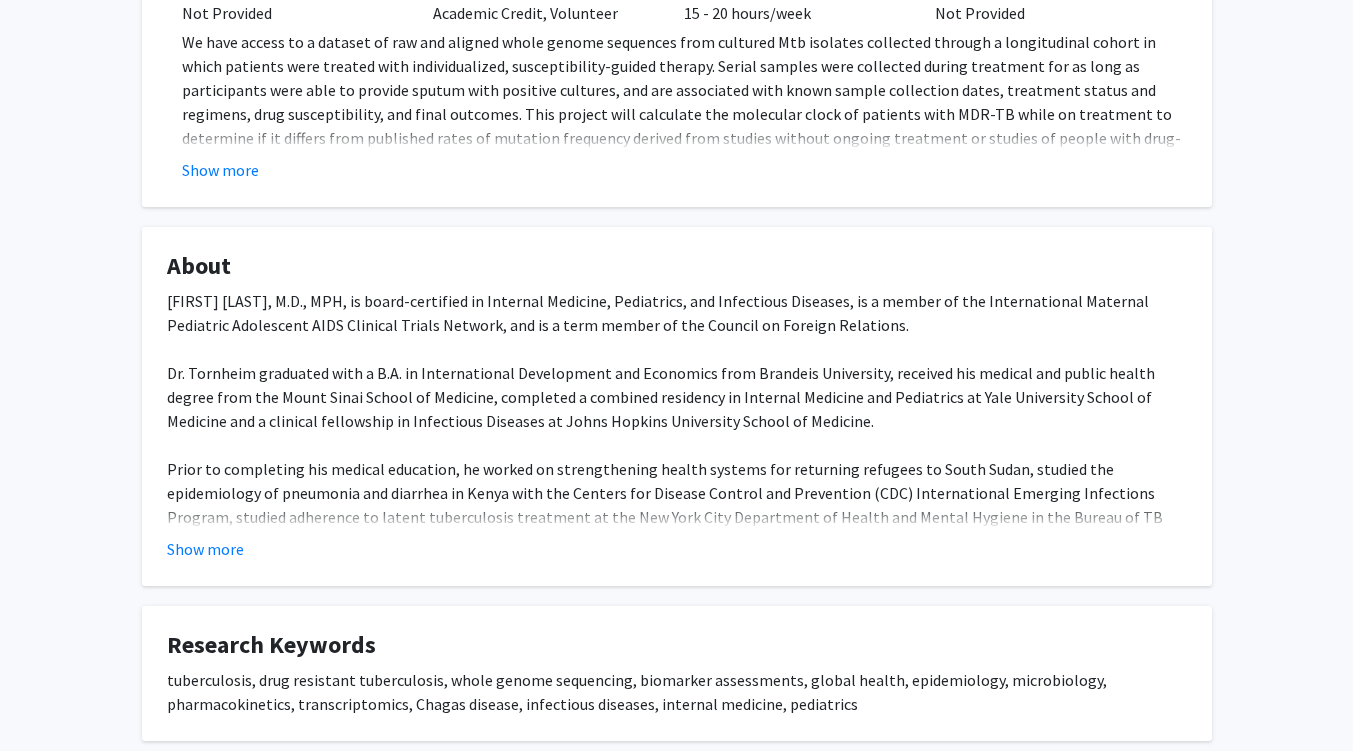 click on "Show more" 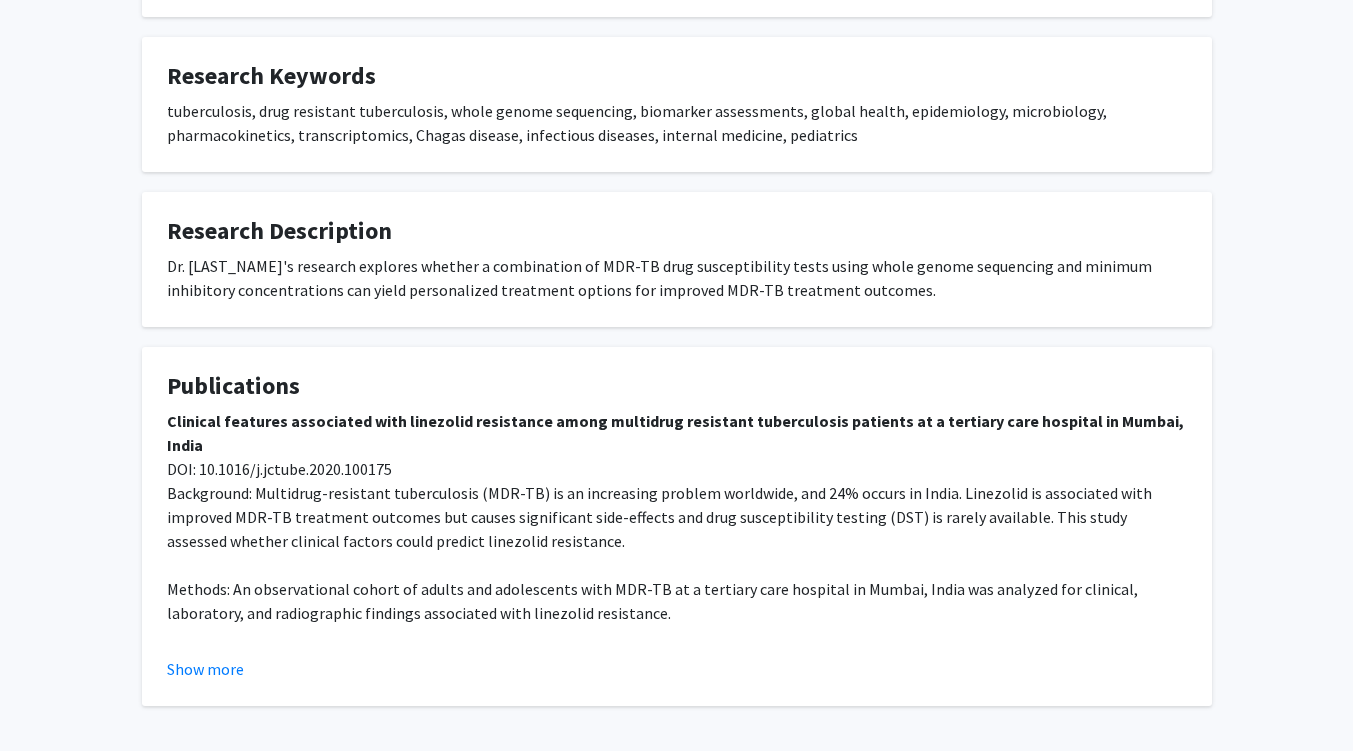 scroll, scrollTop: 1552, scrollLeft: 0, axis: vertical 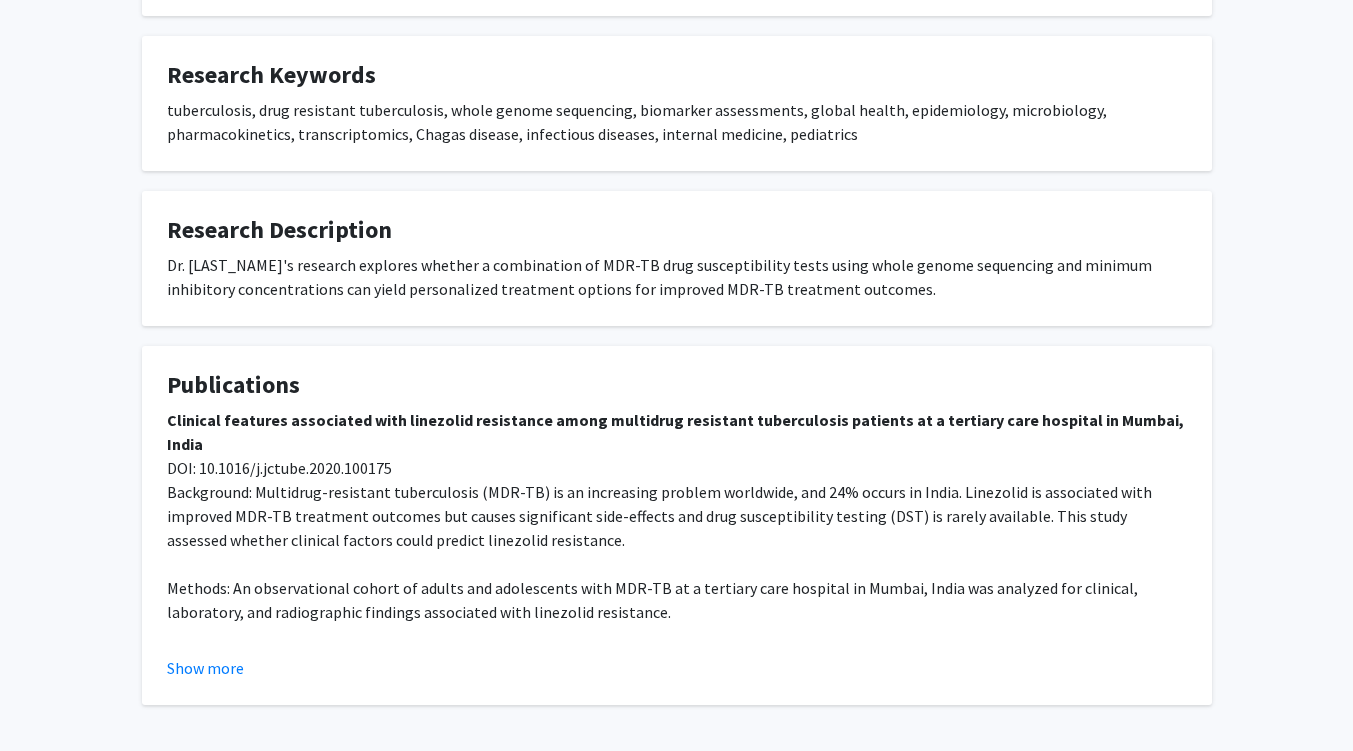 click on "Show more" 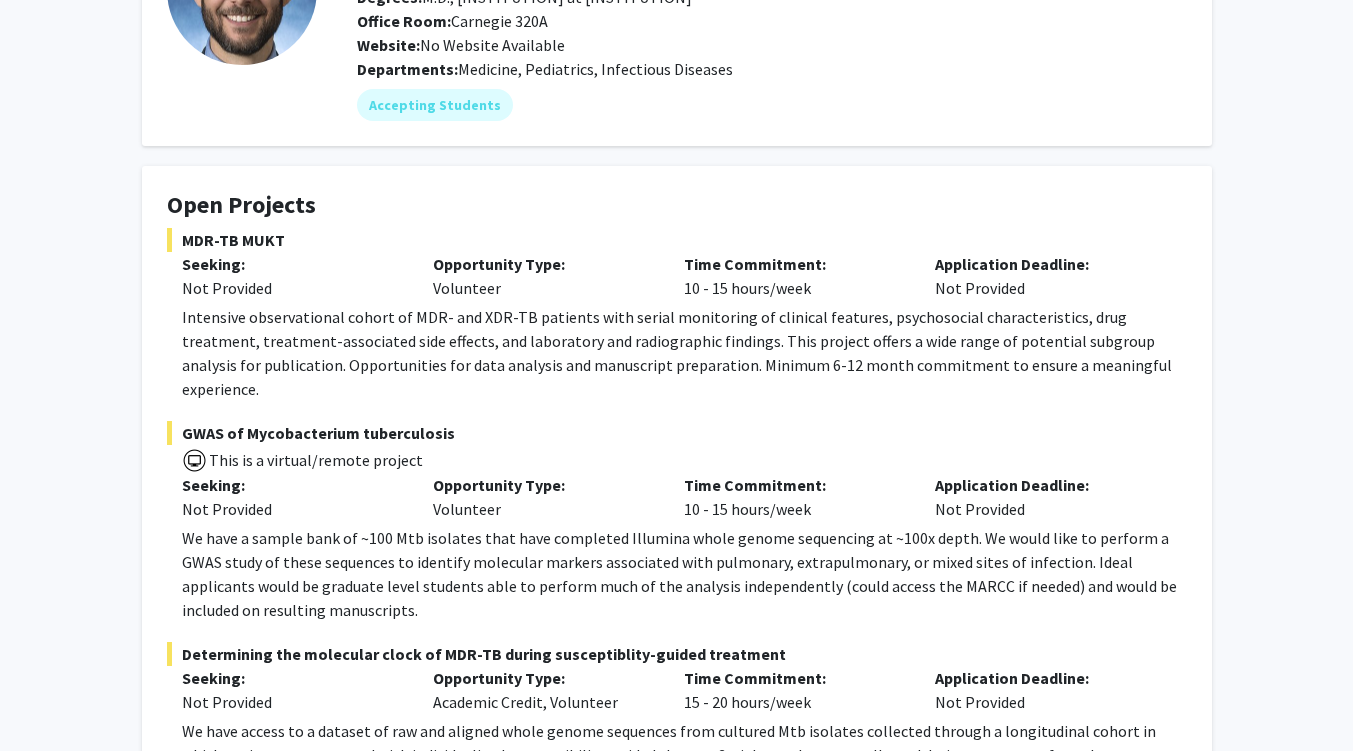scroll, scrollTop: 0, scrollLeft: 0, axis: both 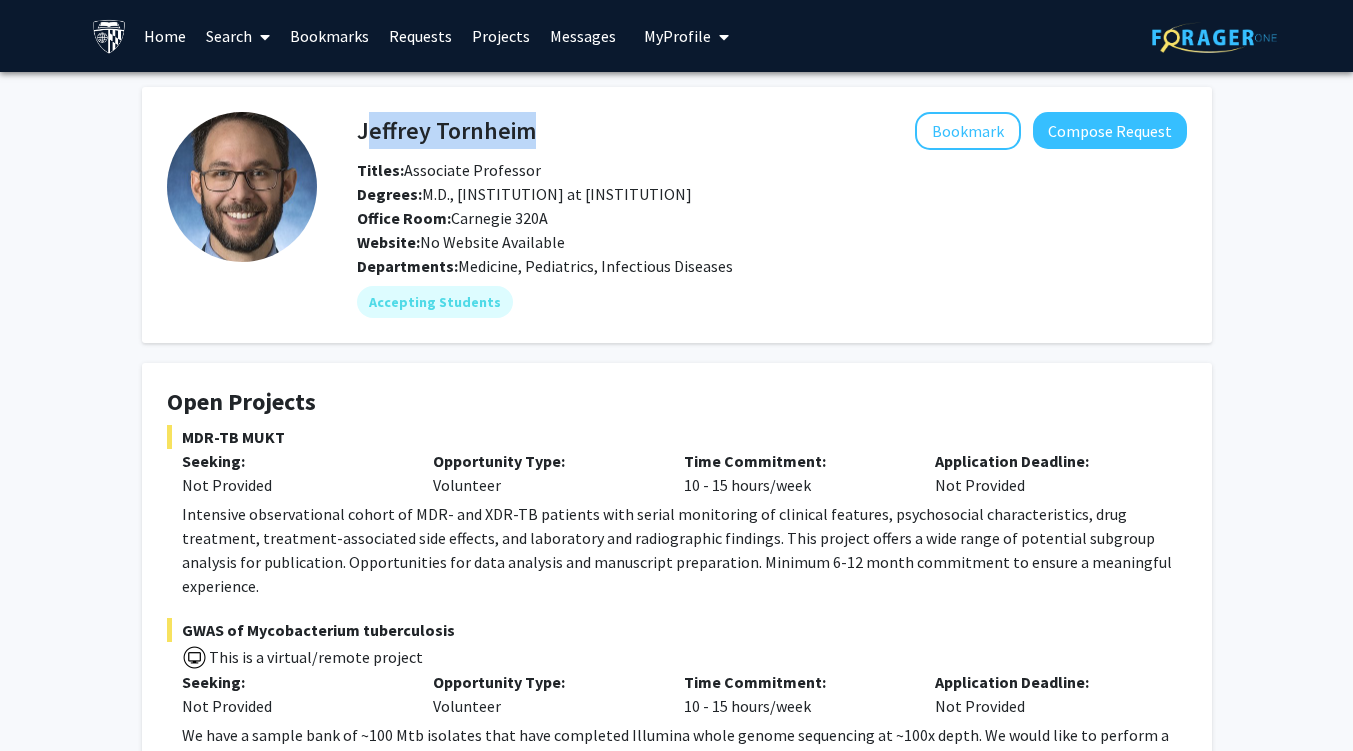 drag, startPoint x: 349, startPoint y: 133, endPoint x: 356, endPoint y: 142, distance: 11.401754 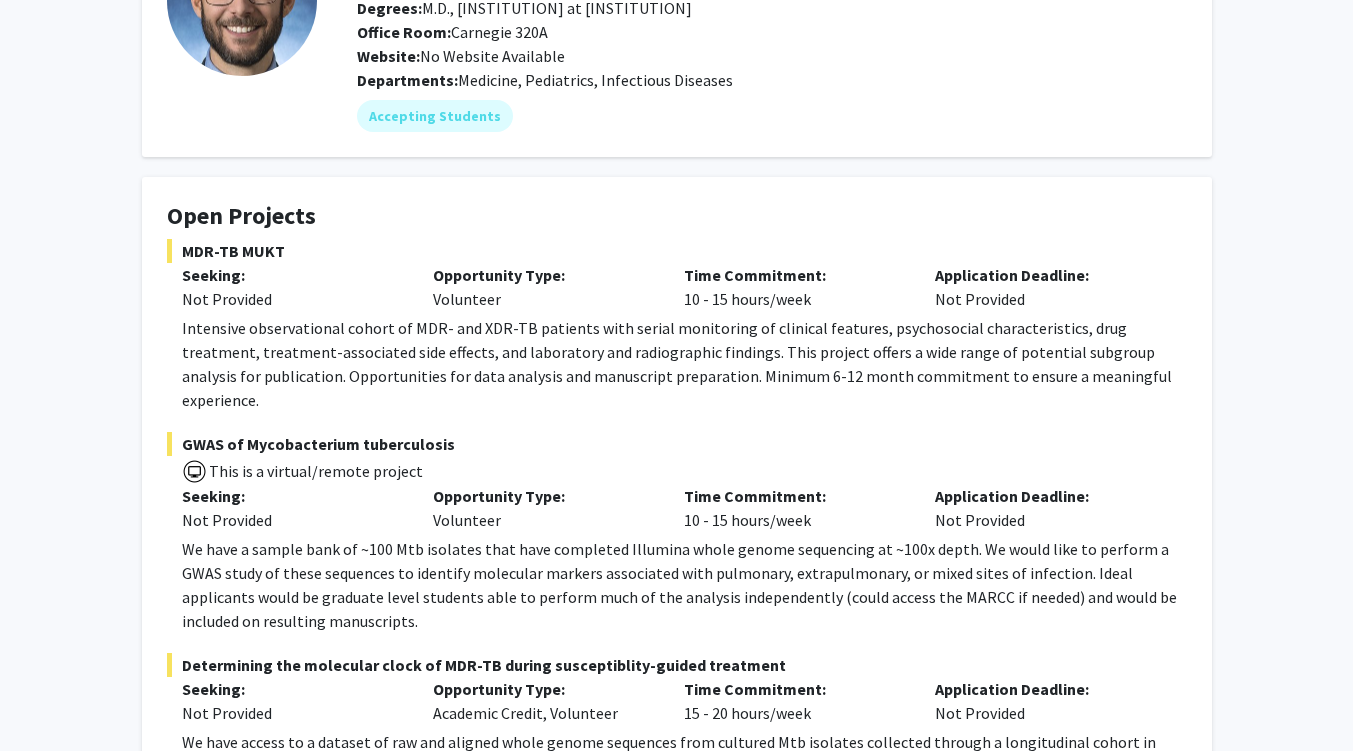 scroll, scrollTop: 0, scrollLeft: 0, axis: both 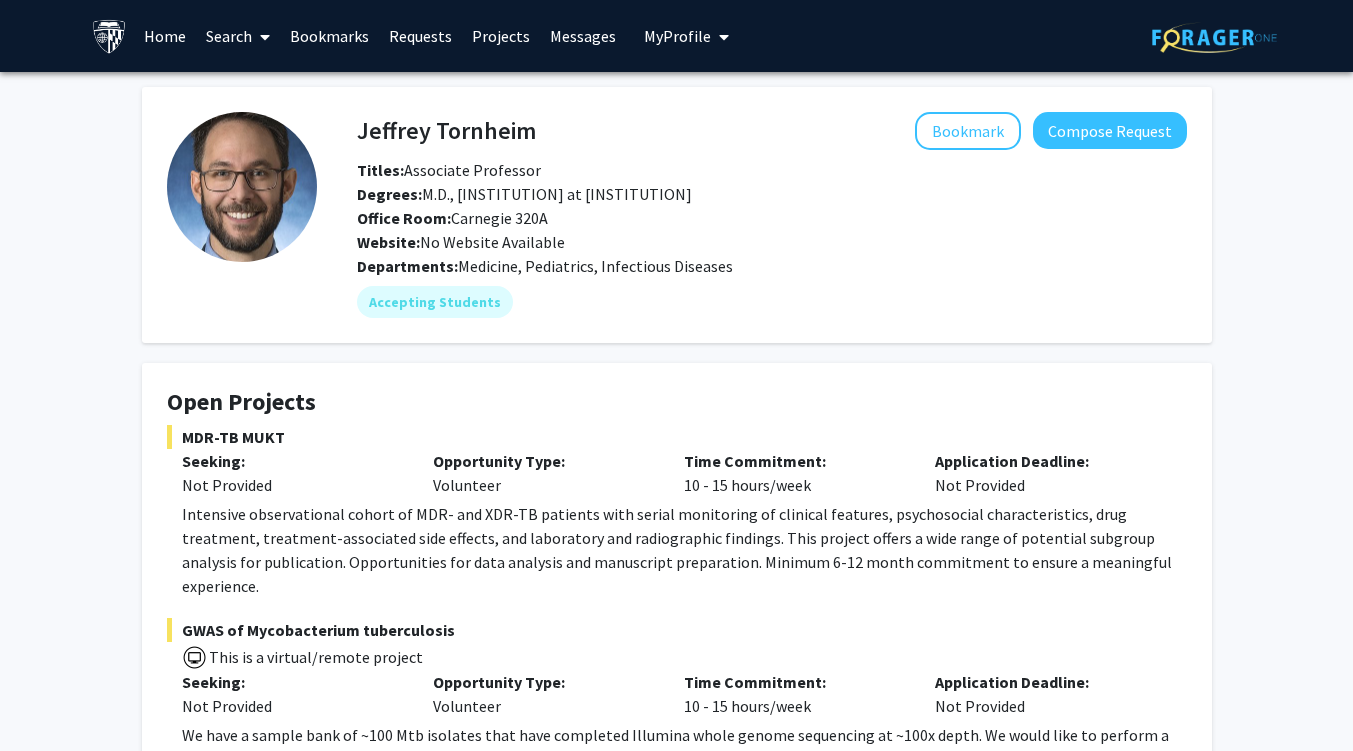 click on "Degrees:   M.D., Icahn School of Medicine at Mount Sinai" 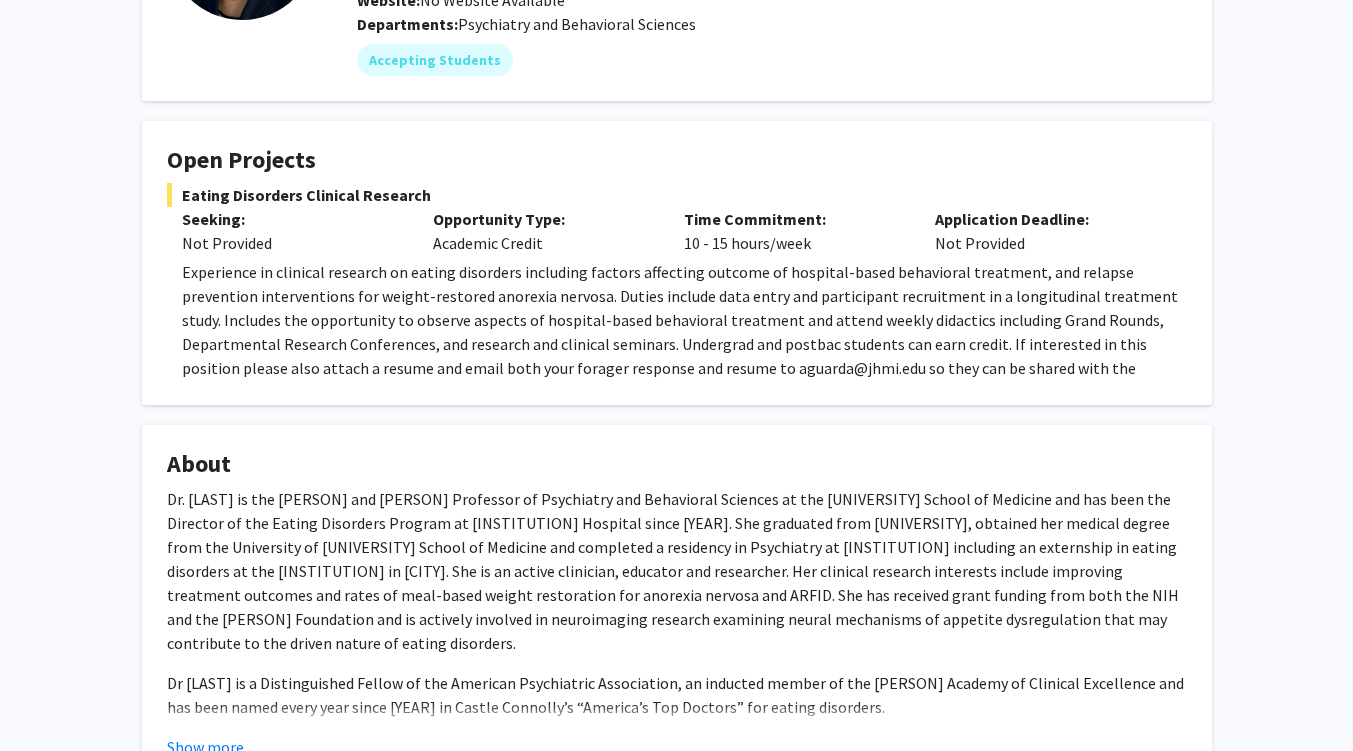 scroll, scrollTop: 0, scrollLeft: 0, axis: both 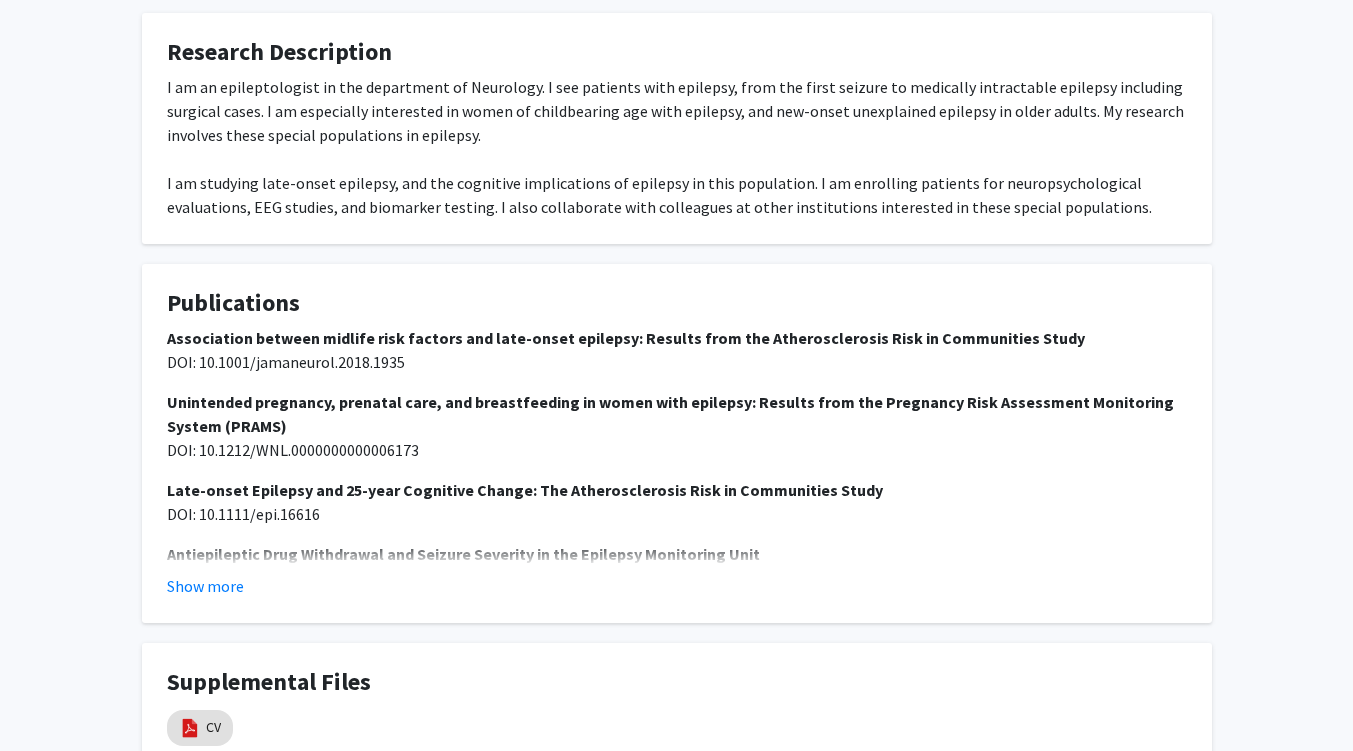 click on "Show more" 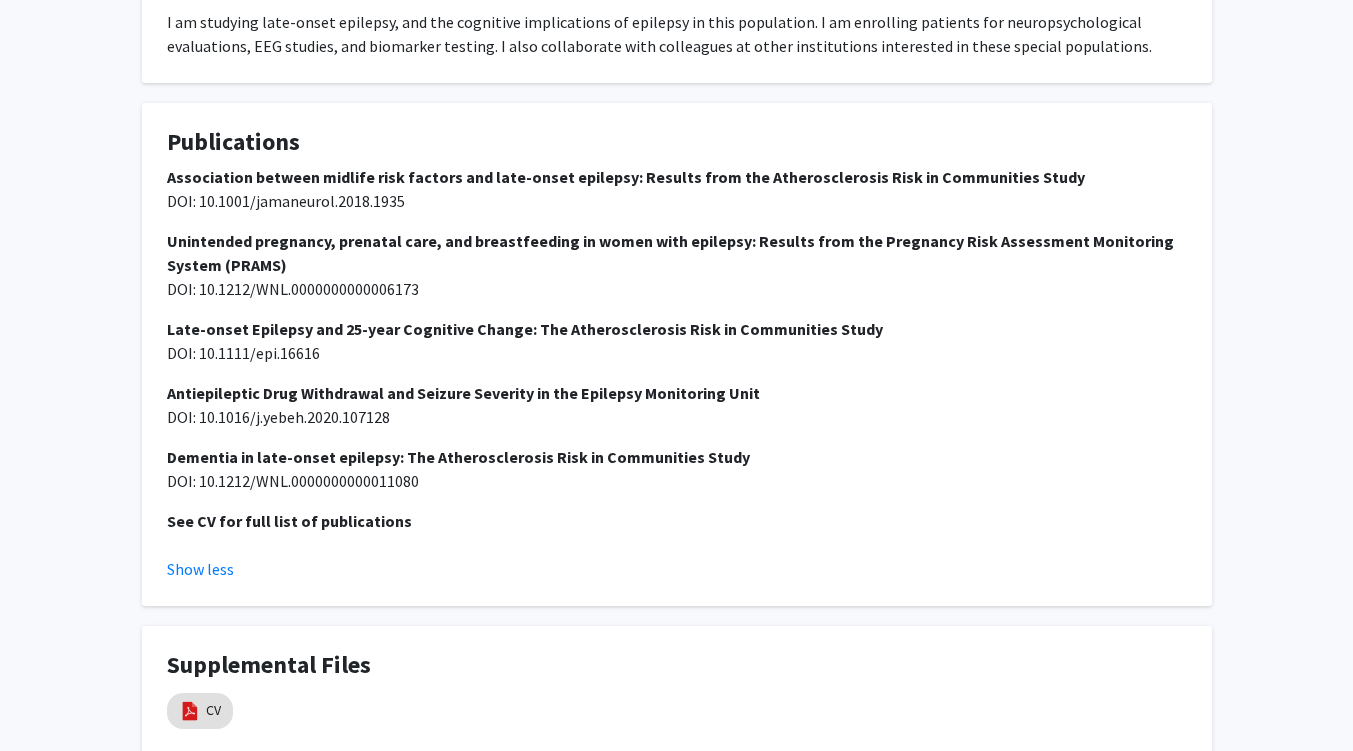 scroll, scrollTop: 1153, scrollLeft: 0, axis: vertical 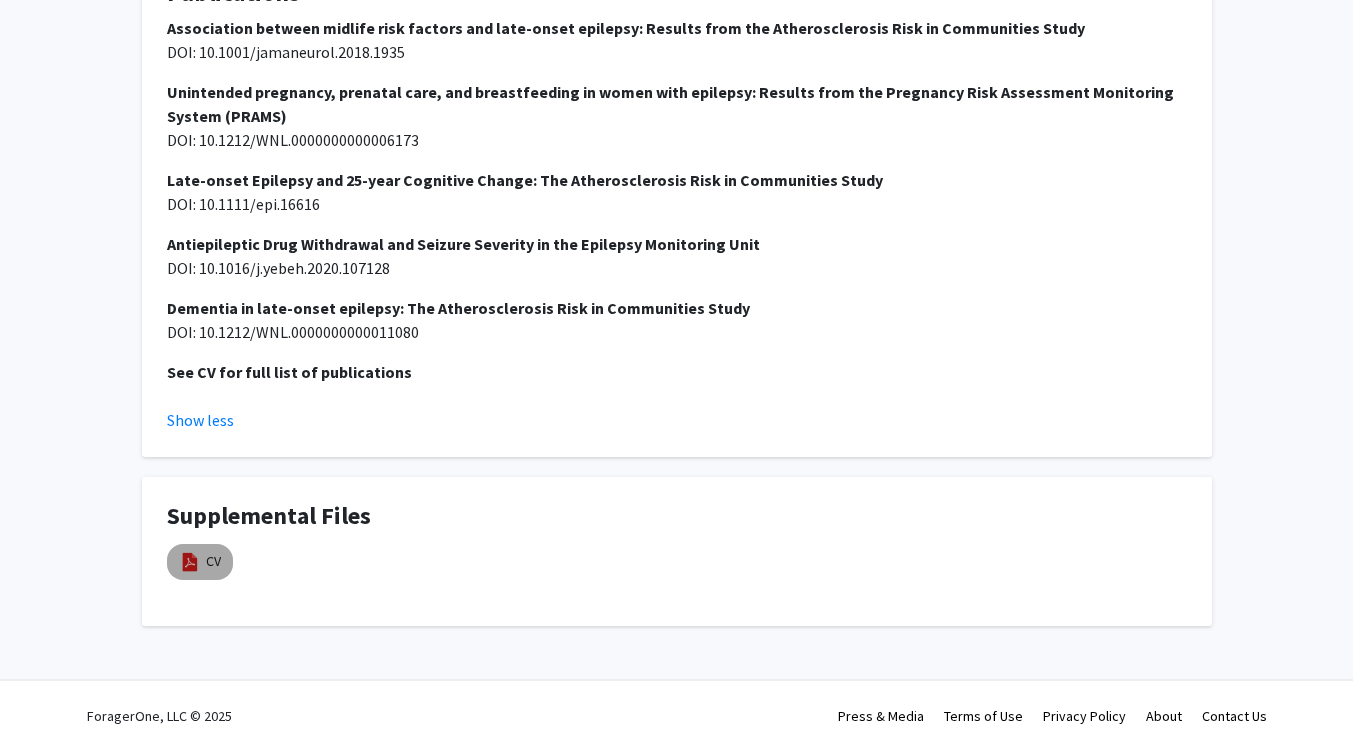 click at bounding box center (190, 562) 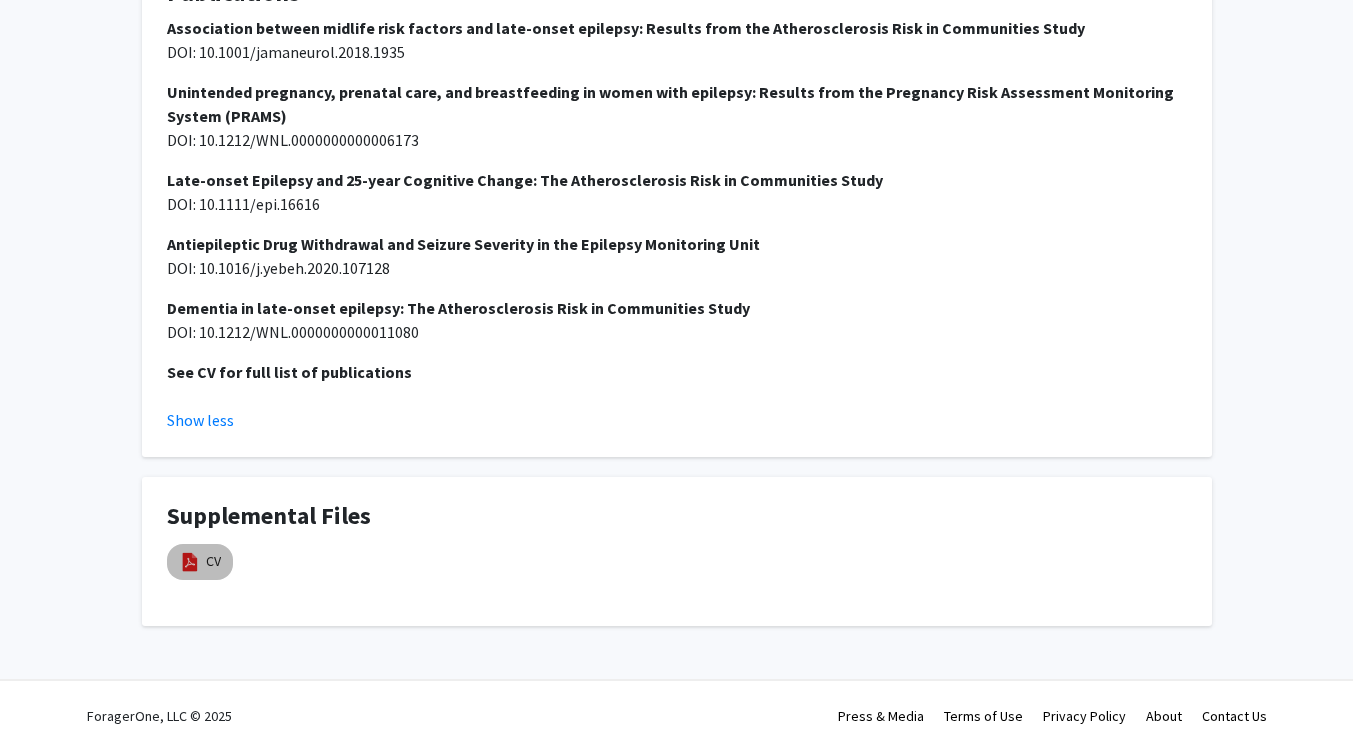 click at bounding box center [190, 562] 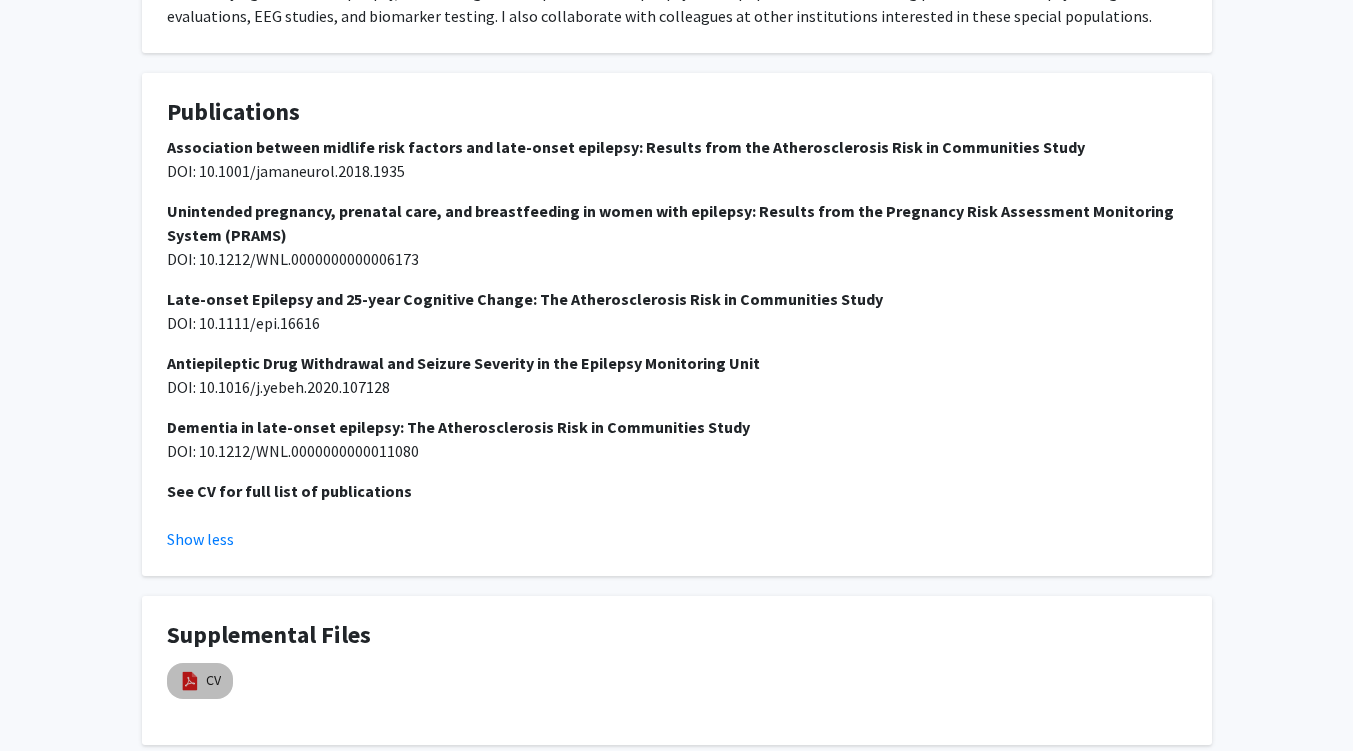 scroll, scrollTop: 1116, scrollLeft: 0, axis: vertical 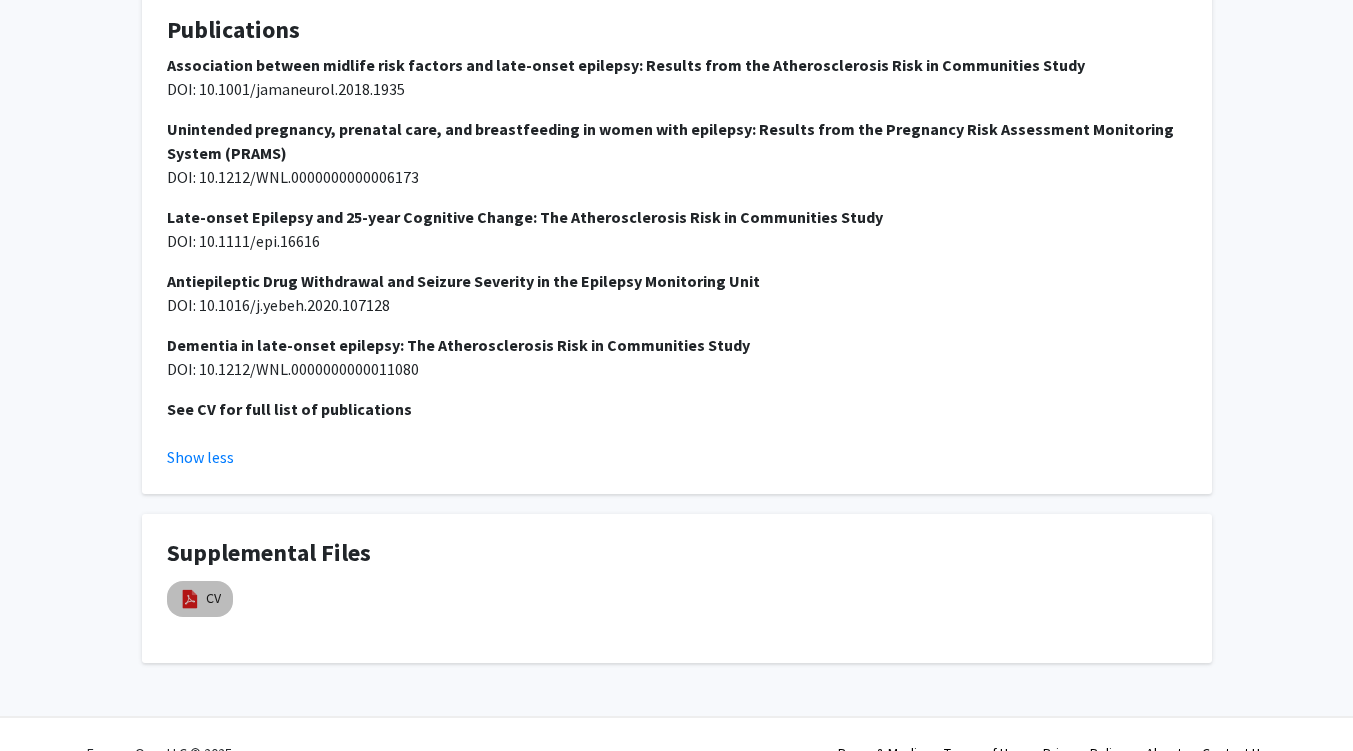 click at bounding box center (190, 599) 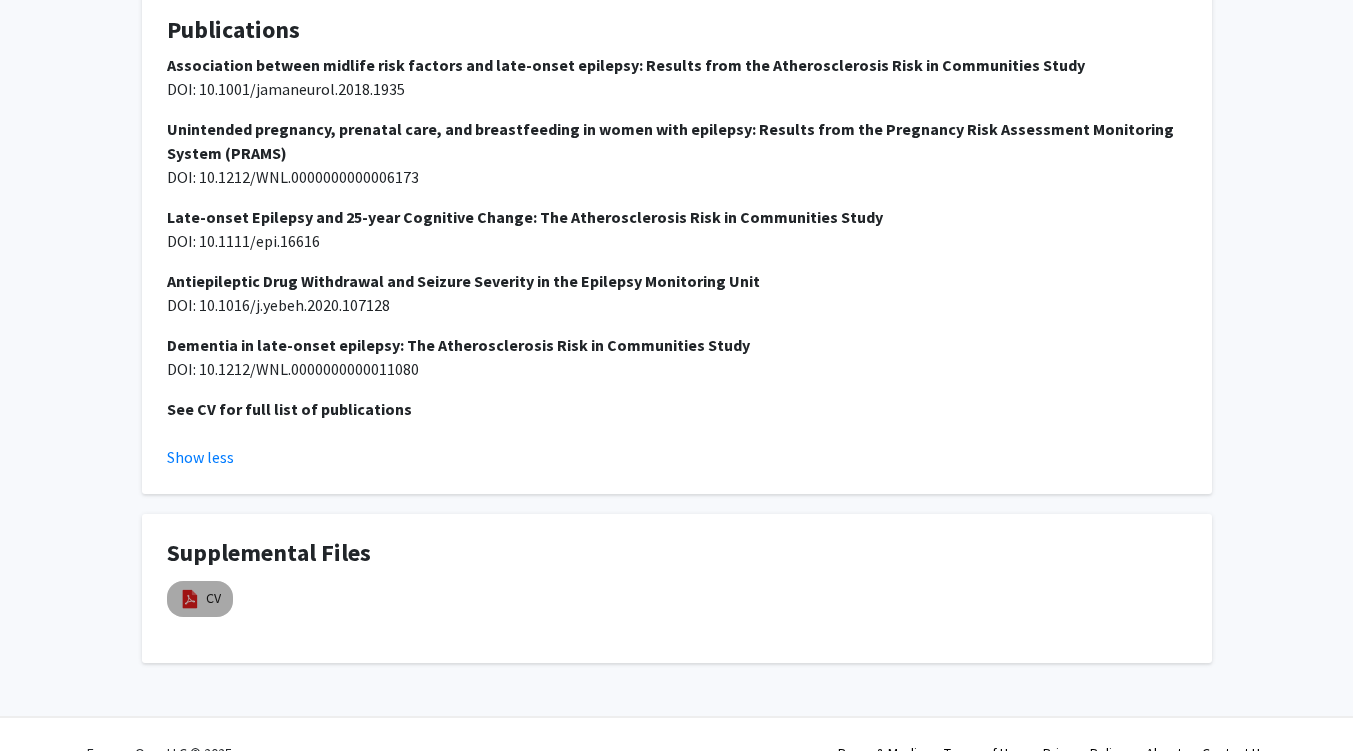 click at bounding box center (190, 599) 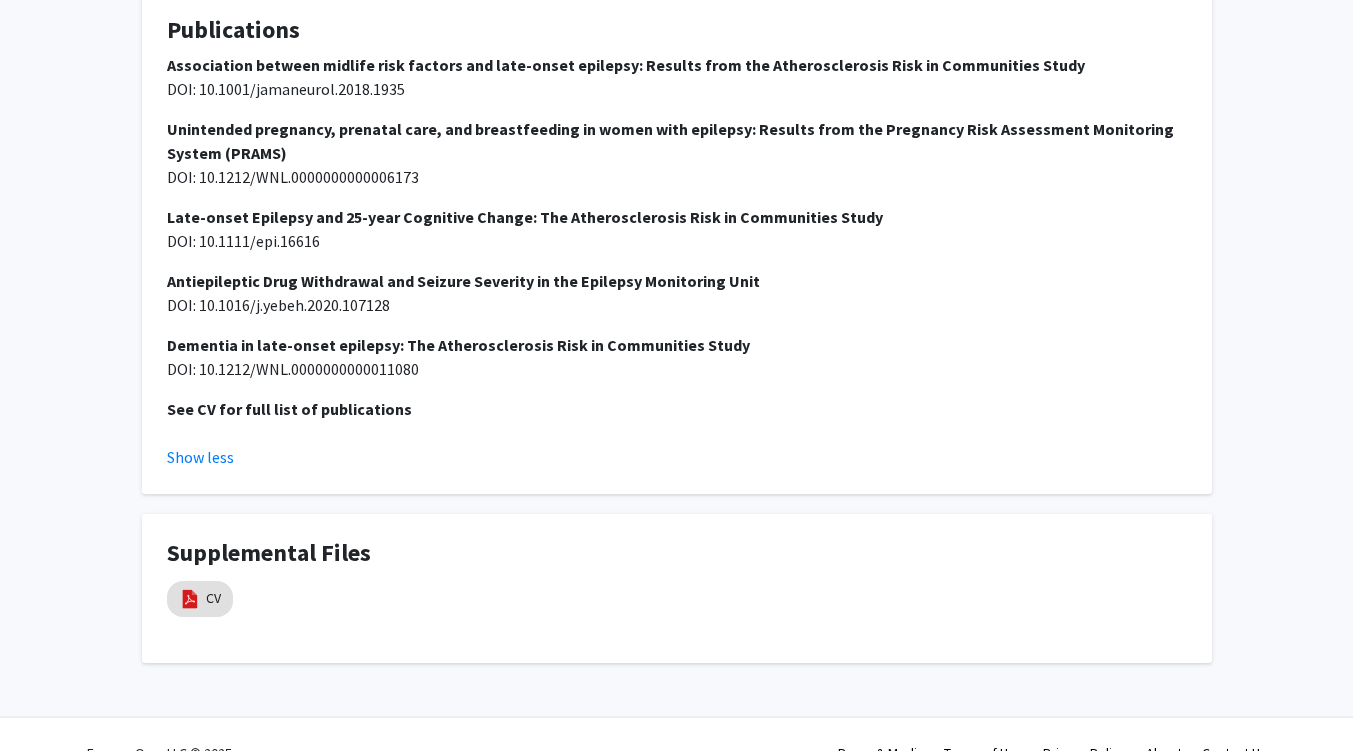 click on "Emily Johnson   Bookmark
Compose Request  Titles:   Associate Professor  Degrees:   MD, Johns Hopkins University School of Medicine   Office Room:   No Office Room Available  Website:   No Website Available  Departments:   Neurology  Accepting Students  Open Projects  Clinical research in epilepsy  Seeking: Not Provided Opportunity Type:  Academic Credit, Volunteer  Time Commitment:  5 - 10 hours/week  Application Deadline:  Not Provided  I am looking for students to help screen and recruit participants for epilepsy research. Students may also join me in clinic or during clinical work.  About  Dr. Johnson is an associate professor in the department of Neurology.  She was in medical school at Johns Hopkins, followed by Neurology residency at the Mass General / Brigham / Harvard program.  She then returned to Hopkins for epilepsy fellowship and stayed on as faculty.  Research Keywords  Epilepsy, Neurology, Neuroscience, Cognition, Dementia, Antiepileptic drugs, EEG, Post-bac, Undergraduate  Publications" 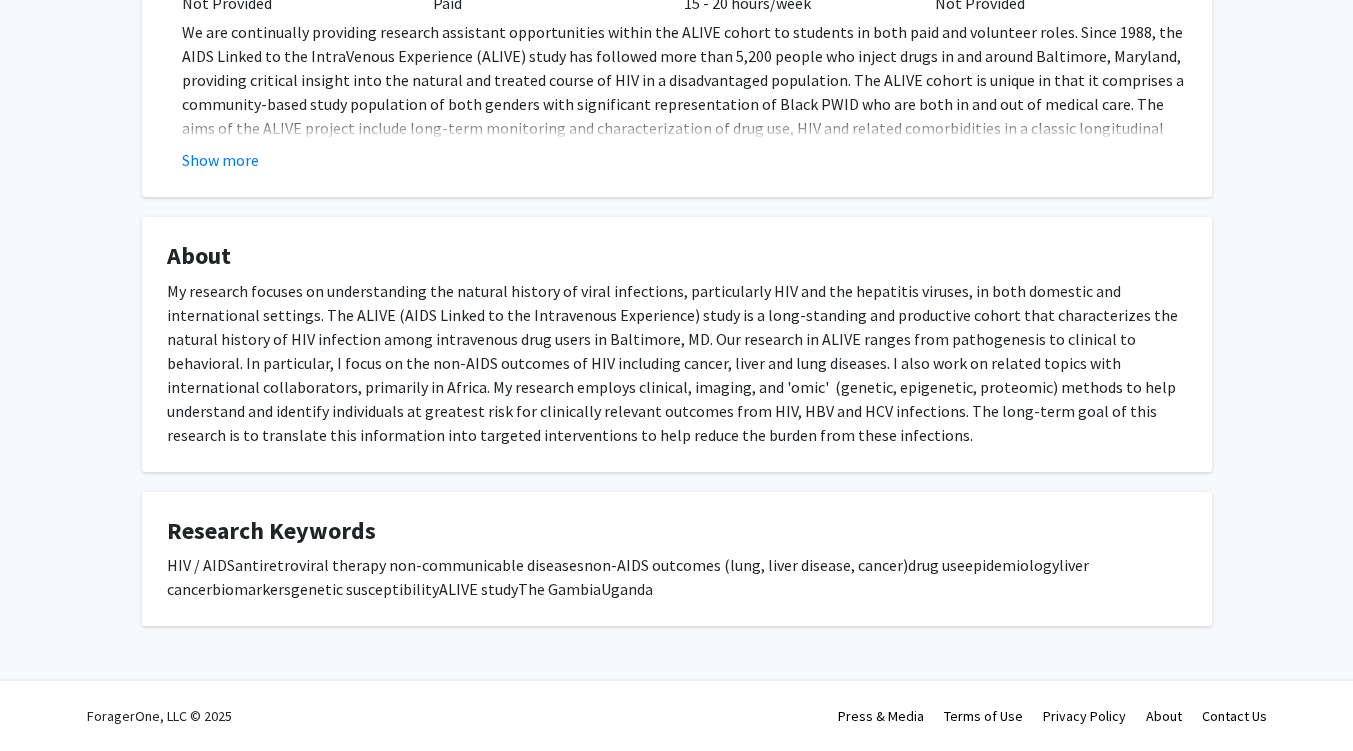 scroll, scrollTop: 0, scrollLeft: 0, axis: both 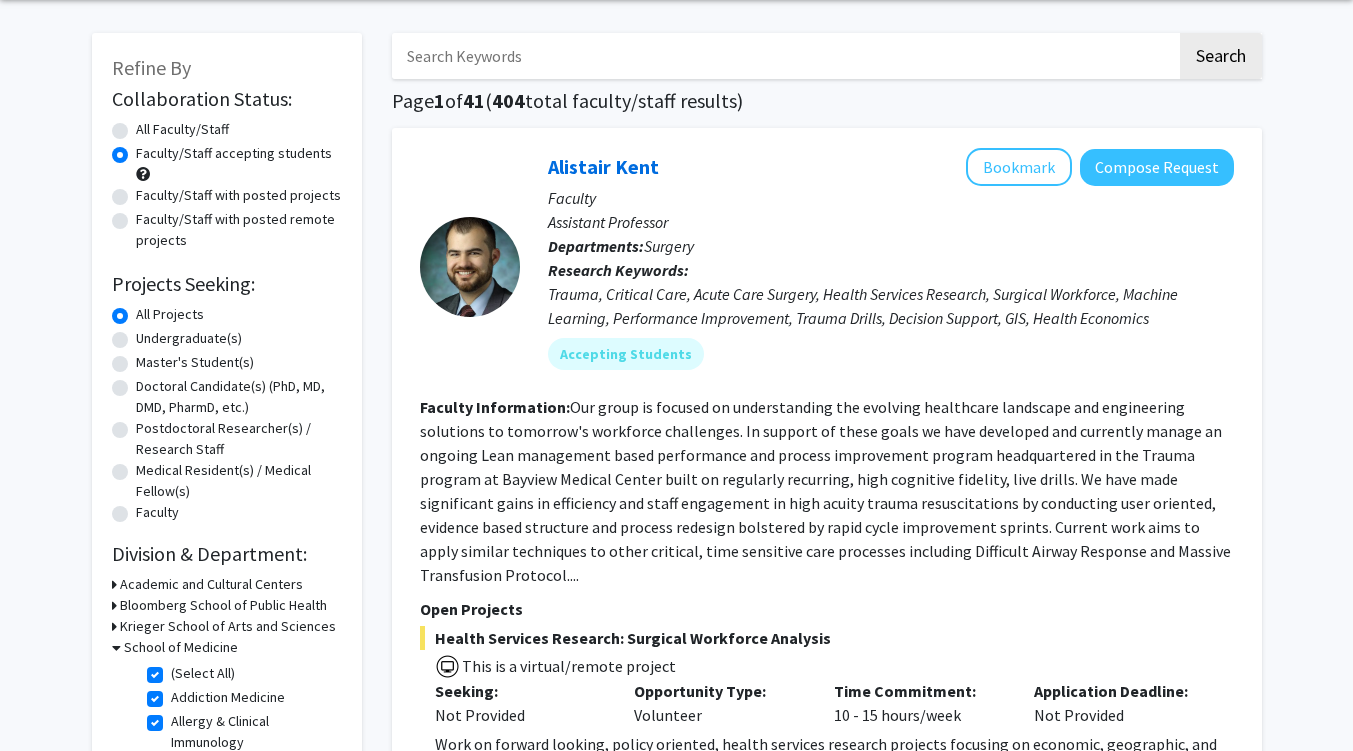click on "Faculty/Staff with posted projects" 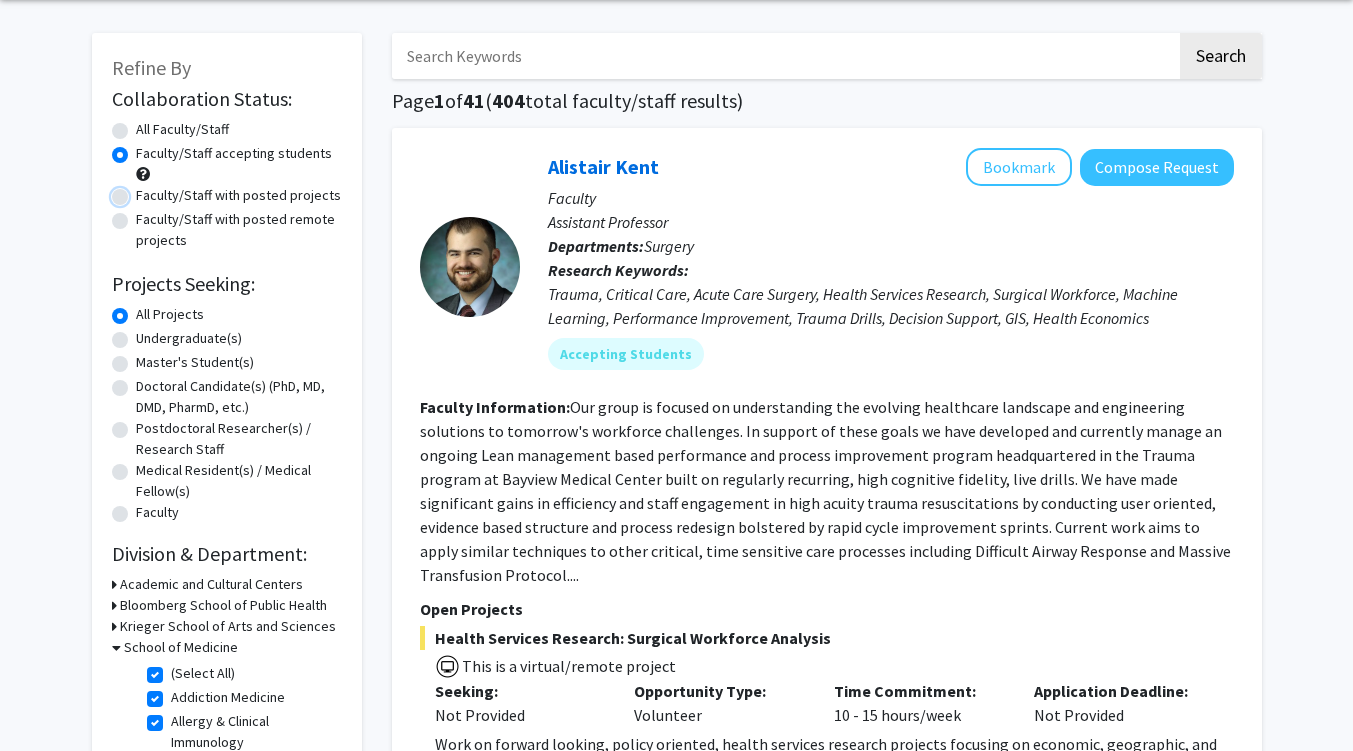 click on "Faculty/Staff with posted projects" at bounding box center [142, 191] 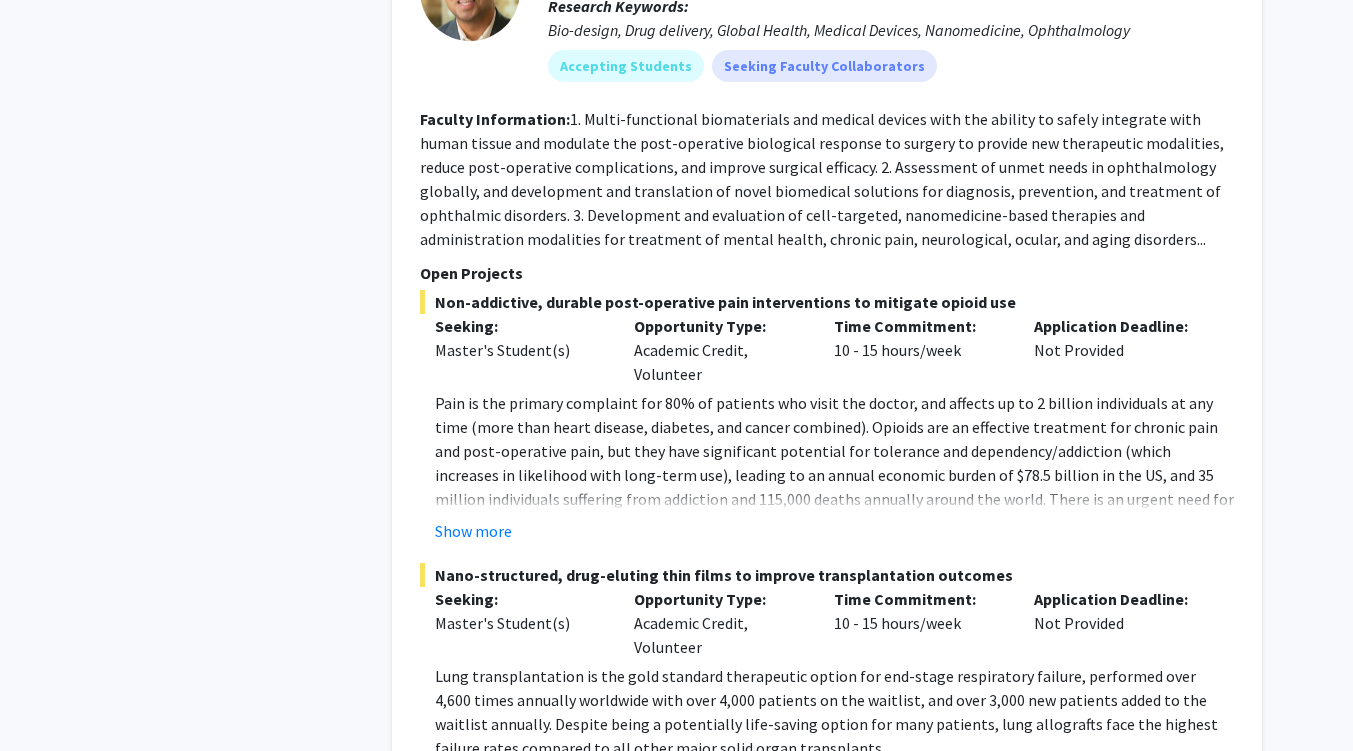 scroll, scrollTop: 3834, scrollLeft: 0, axis: vertical 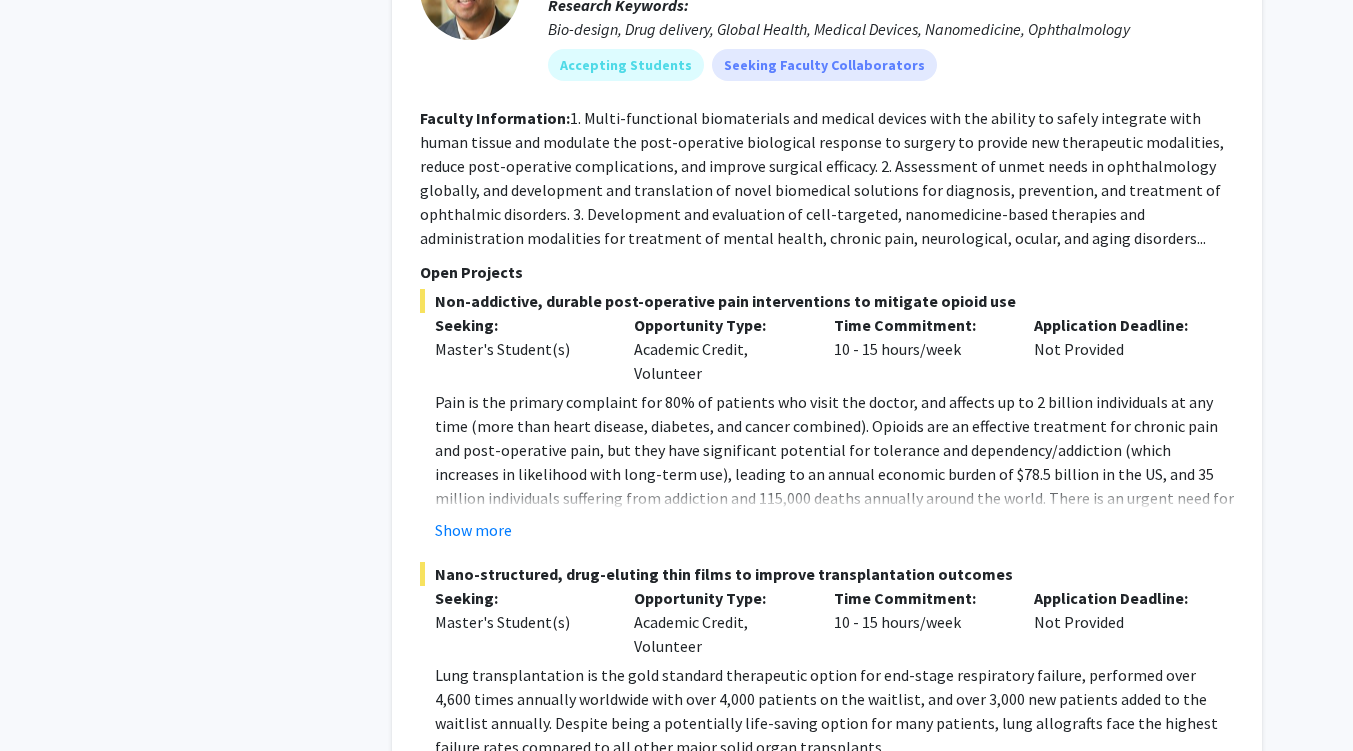 click on "Show more" 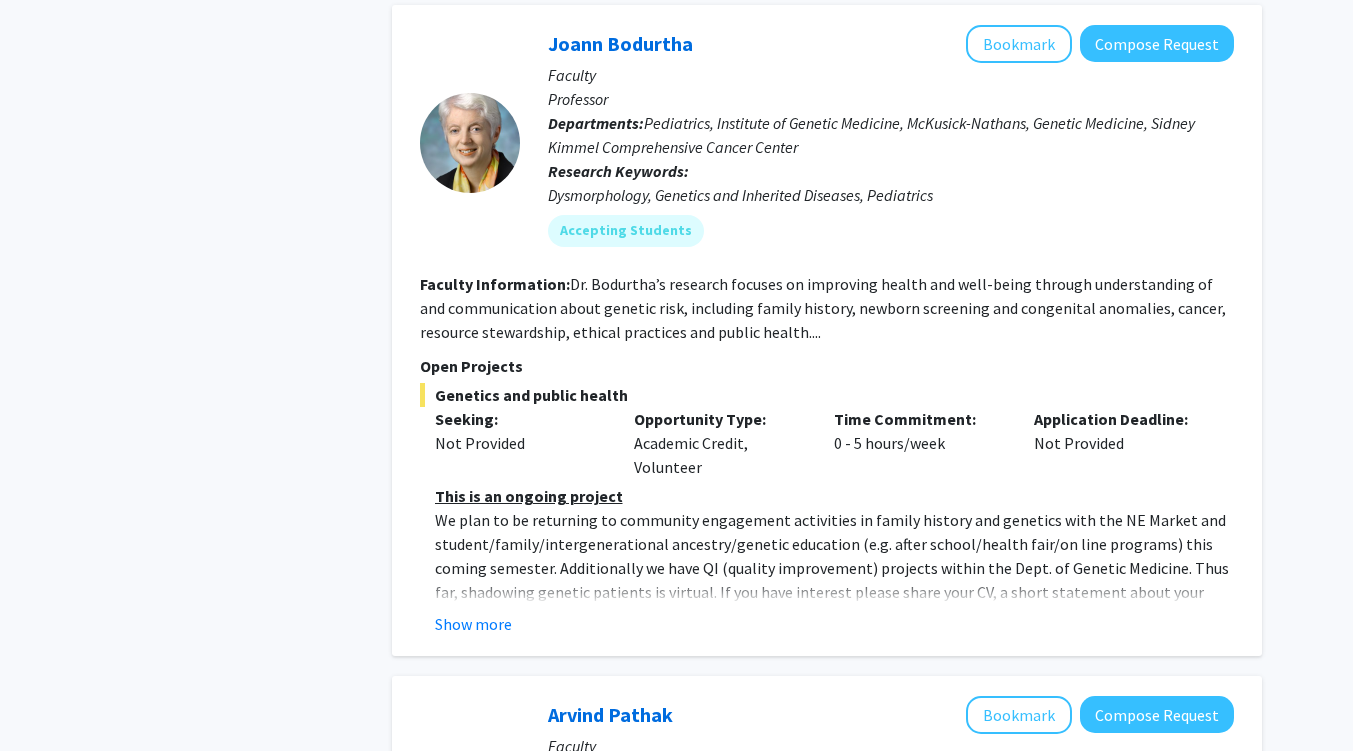scroll, scrollTop: 6314, scrollLeft: 0, axis: vertical 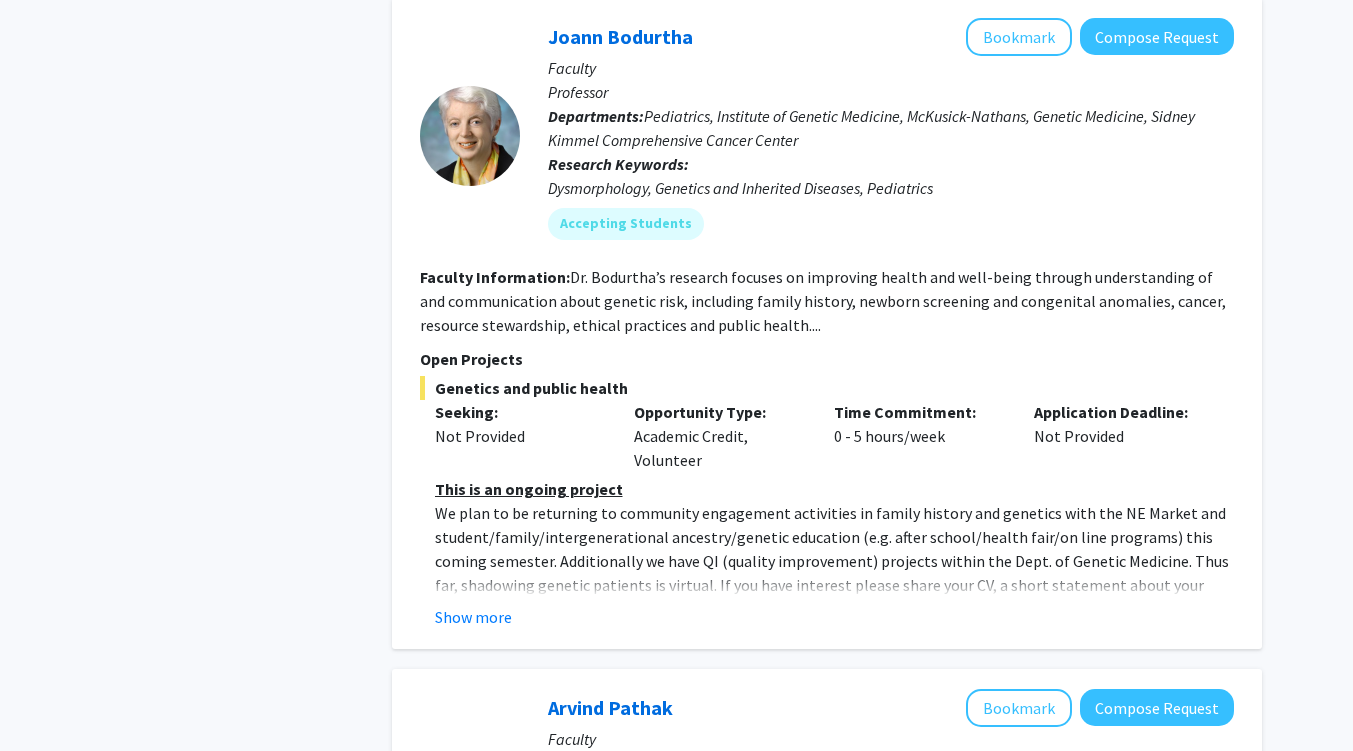 click on "Show more" 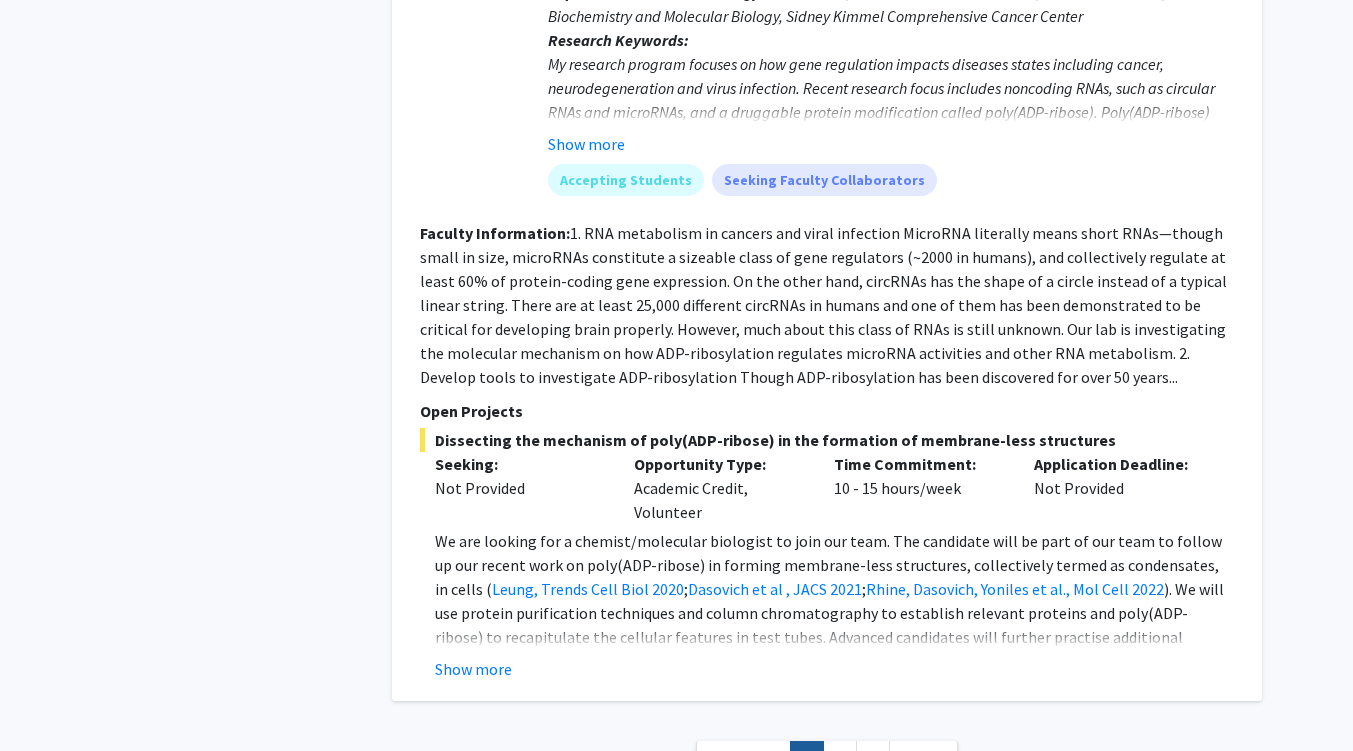 scroll, scrollTop: 8992, scrollLeft: 0, axis: vertical 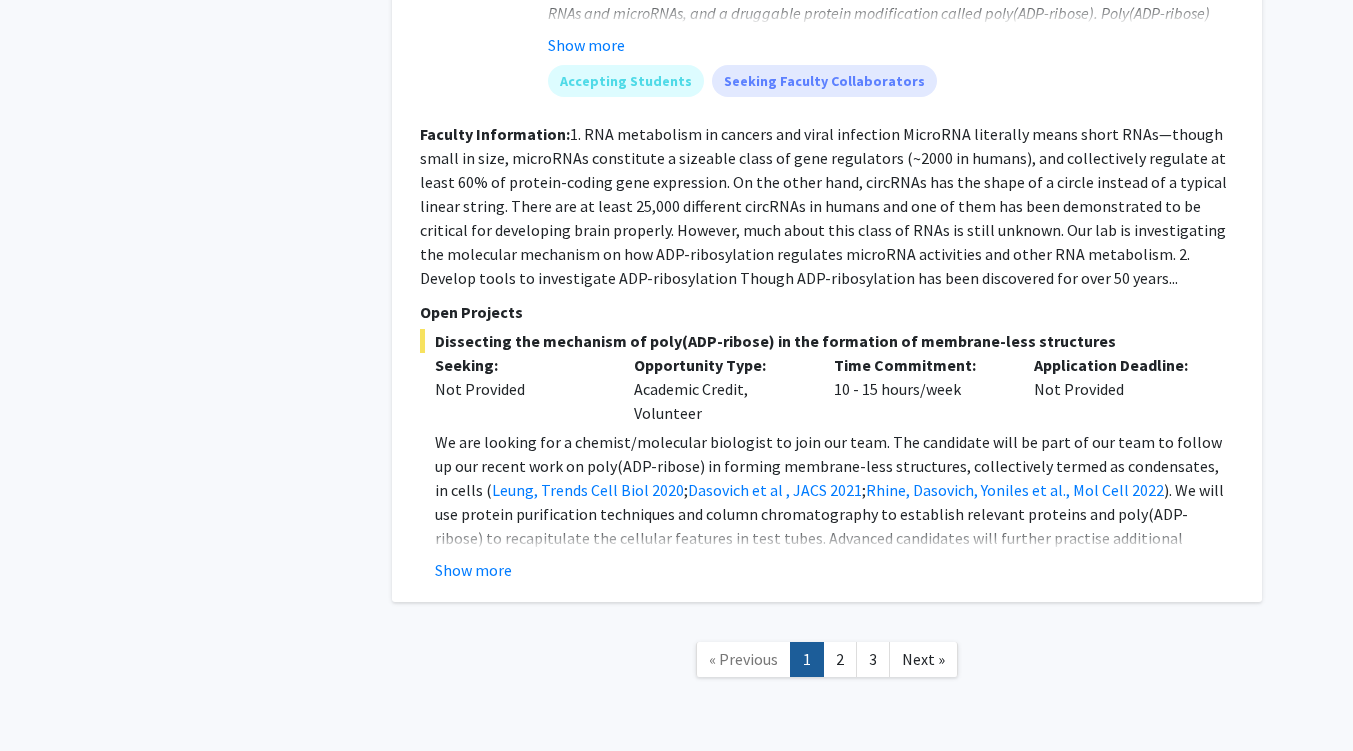 click on "2" 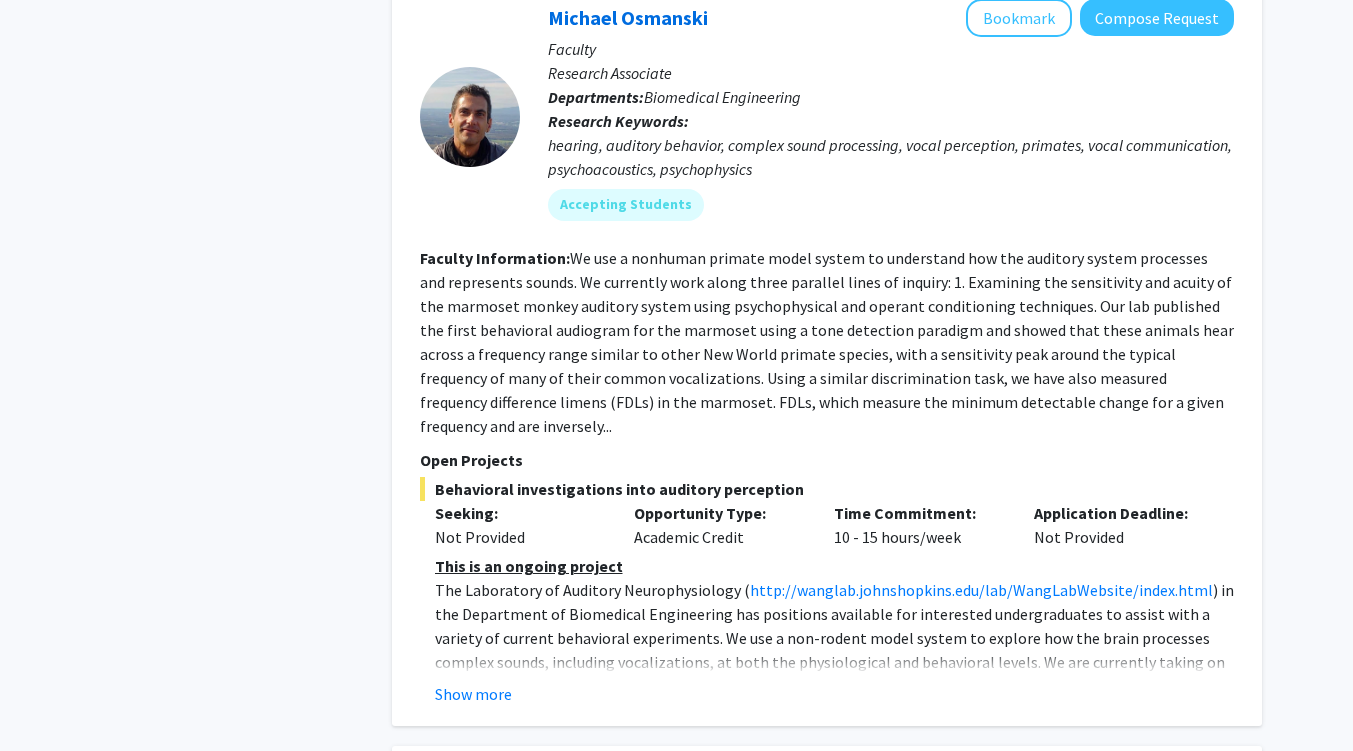 scroll, scrollTop: 4065, scrollLeft: 0, axis: vertical 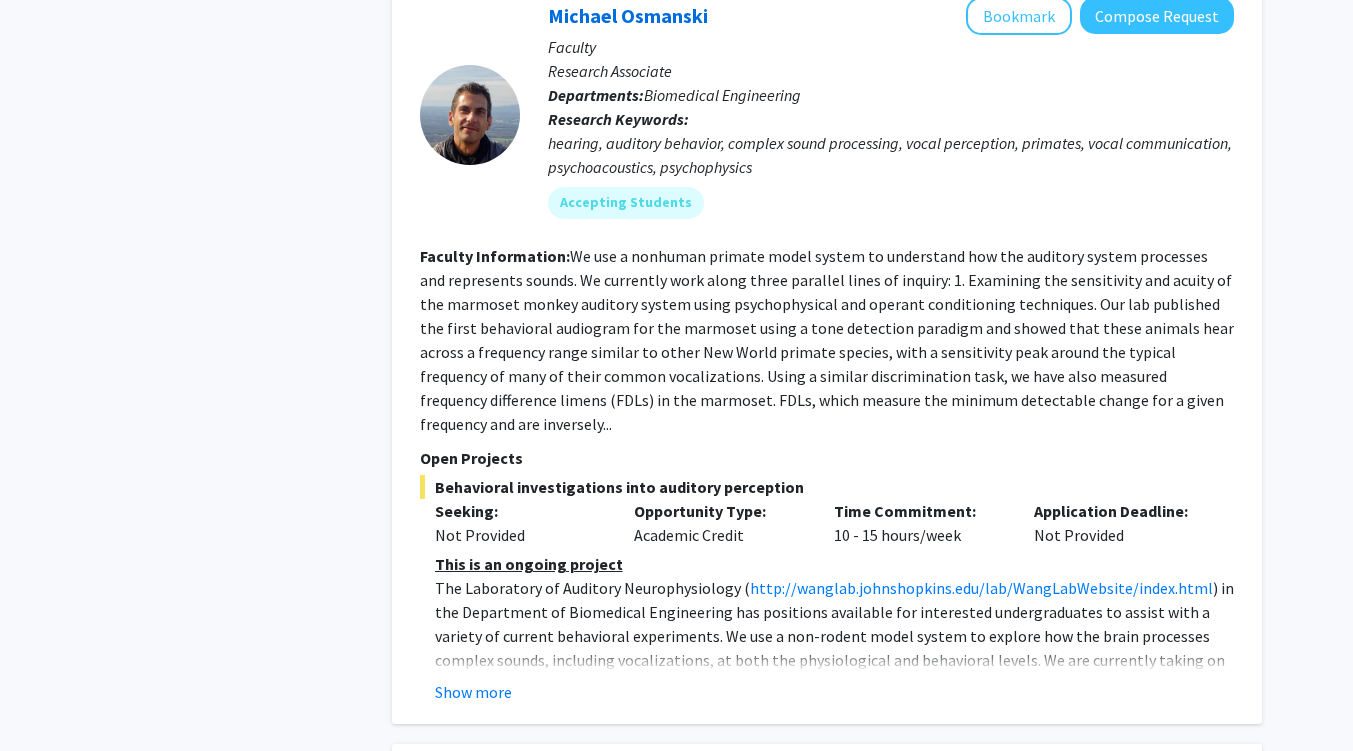 click on "Show more" 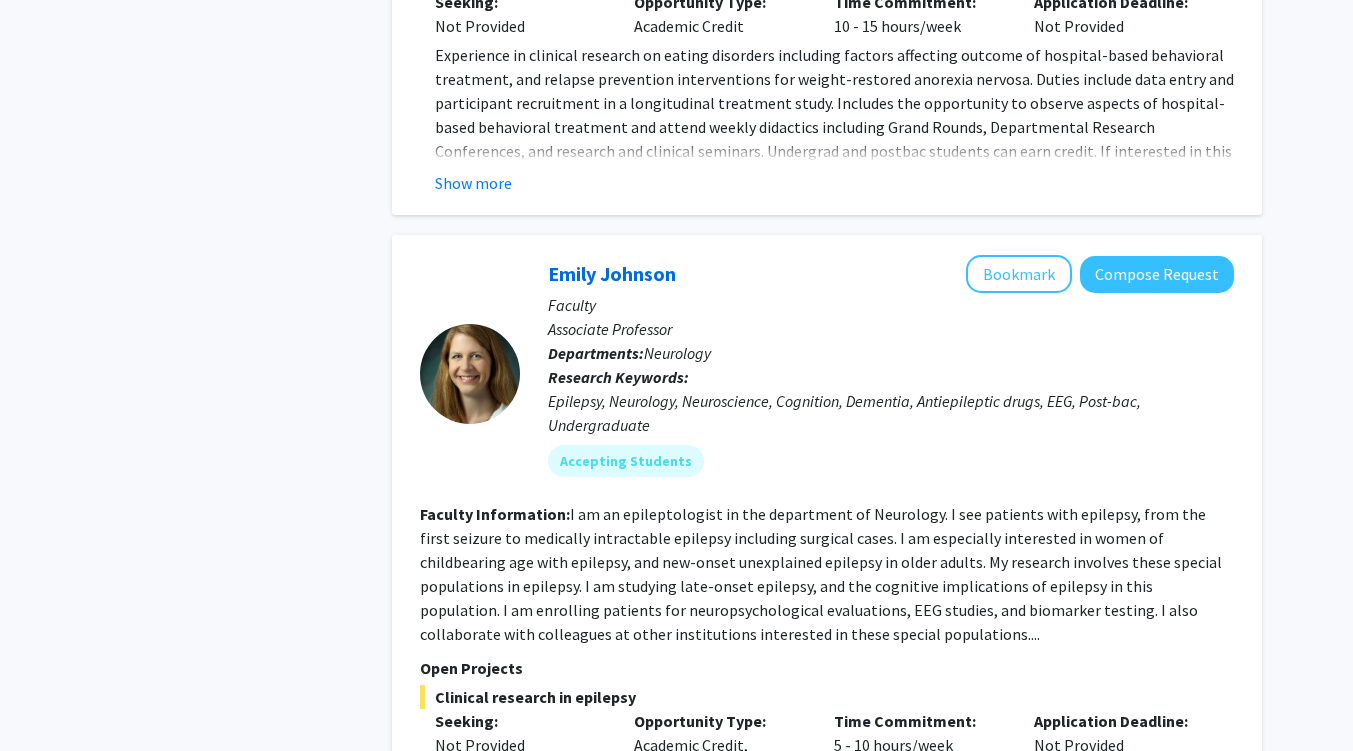 scroll, scrollTop: 7331, scrollLeft: 0, axis: vertical 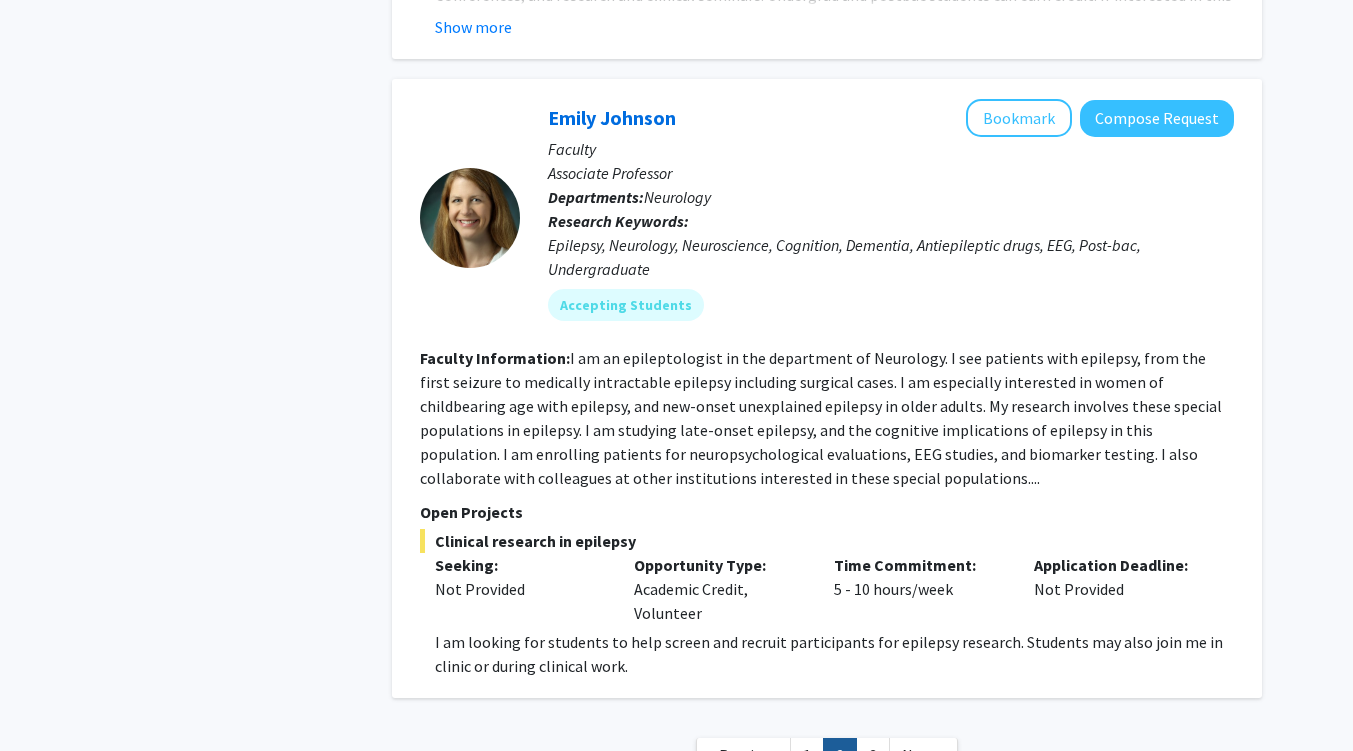 click on "3" 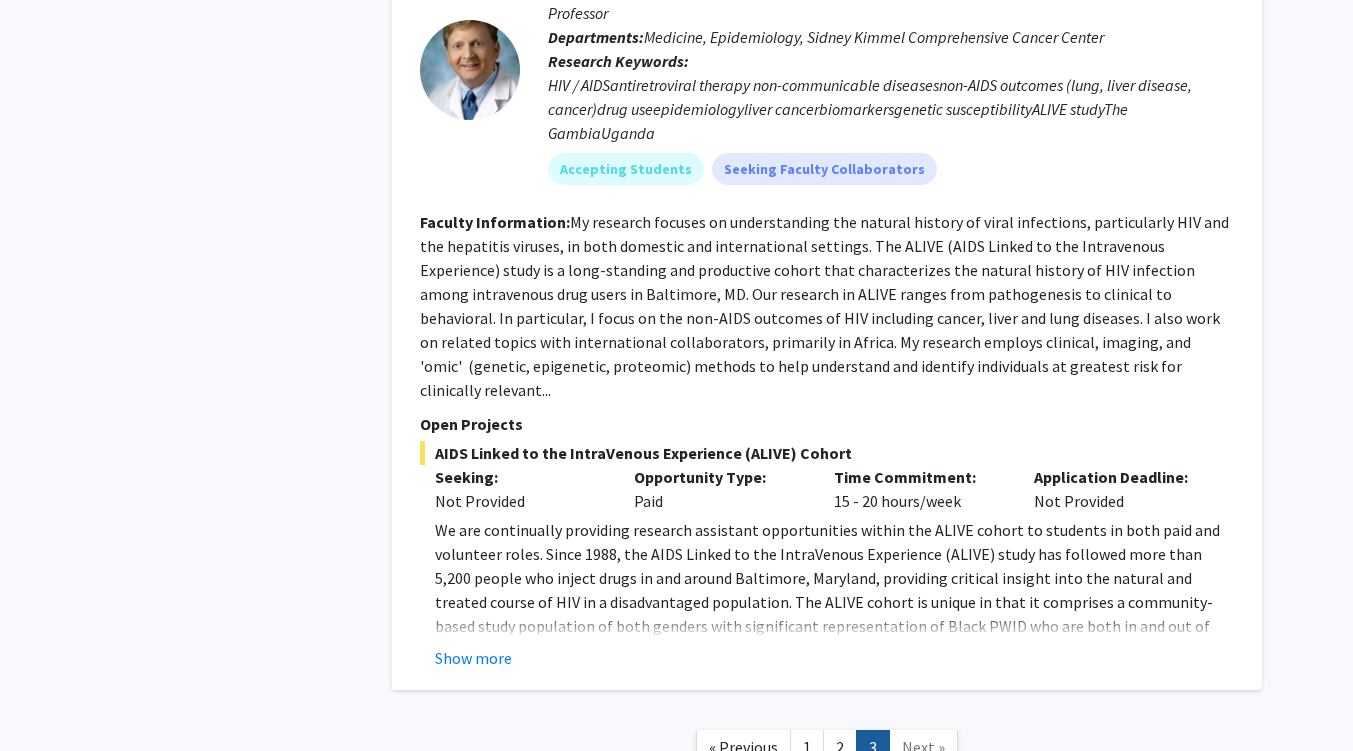 scroll, scrollTop: 1138, scrollLeft: 0, axis: vertical 